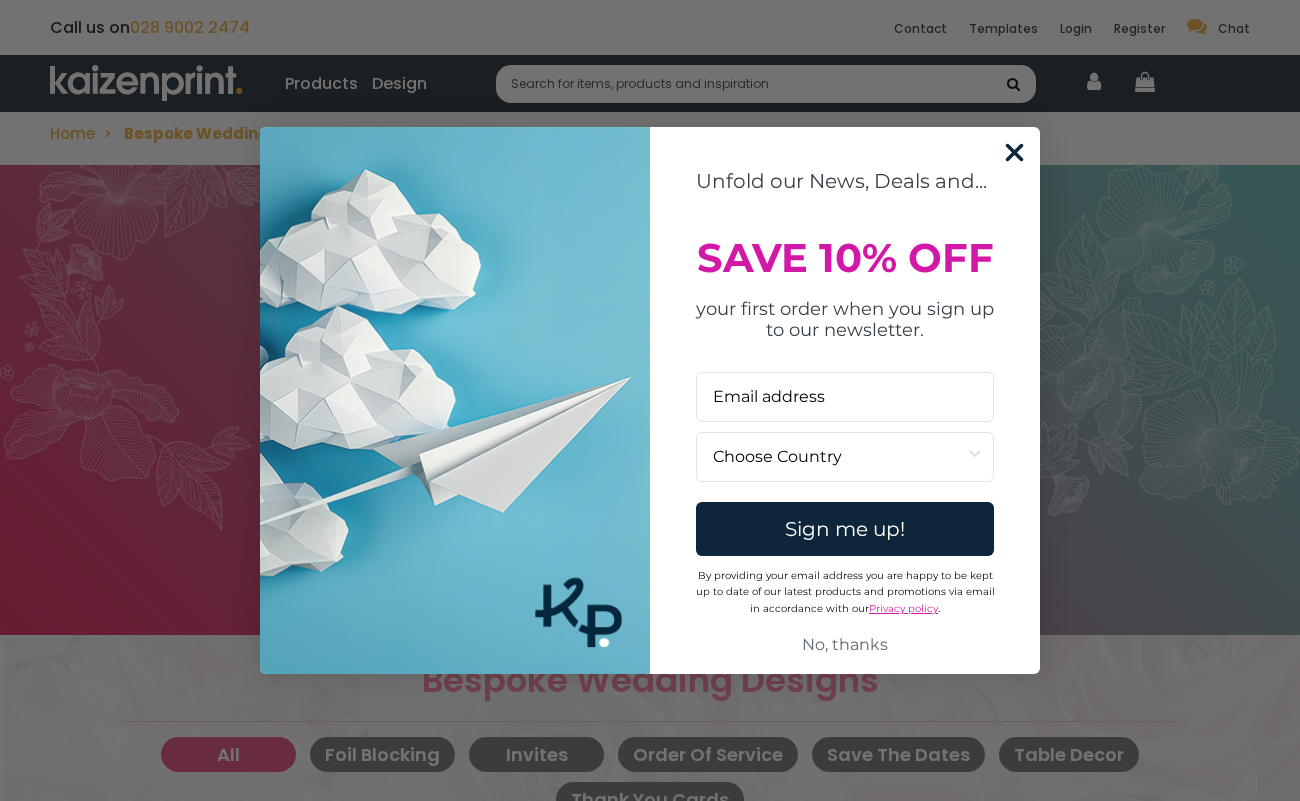 scroll, scrollTop: 579, scrollLeft: 0, axis: vertical 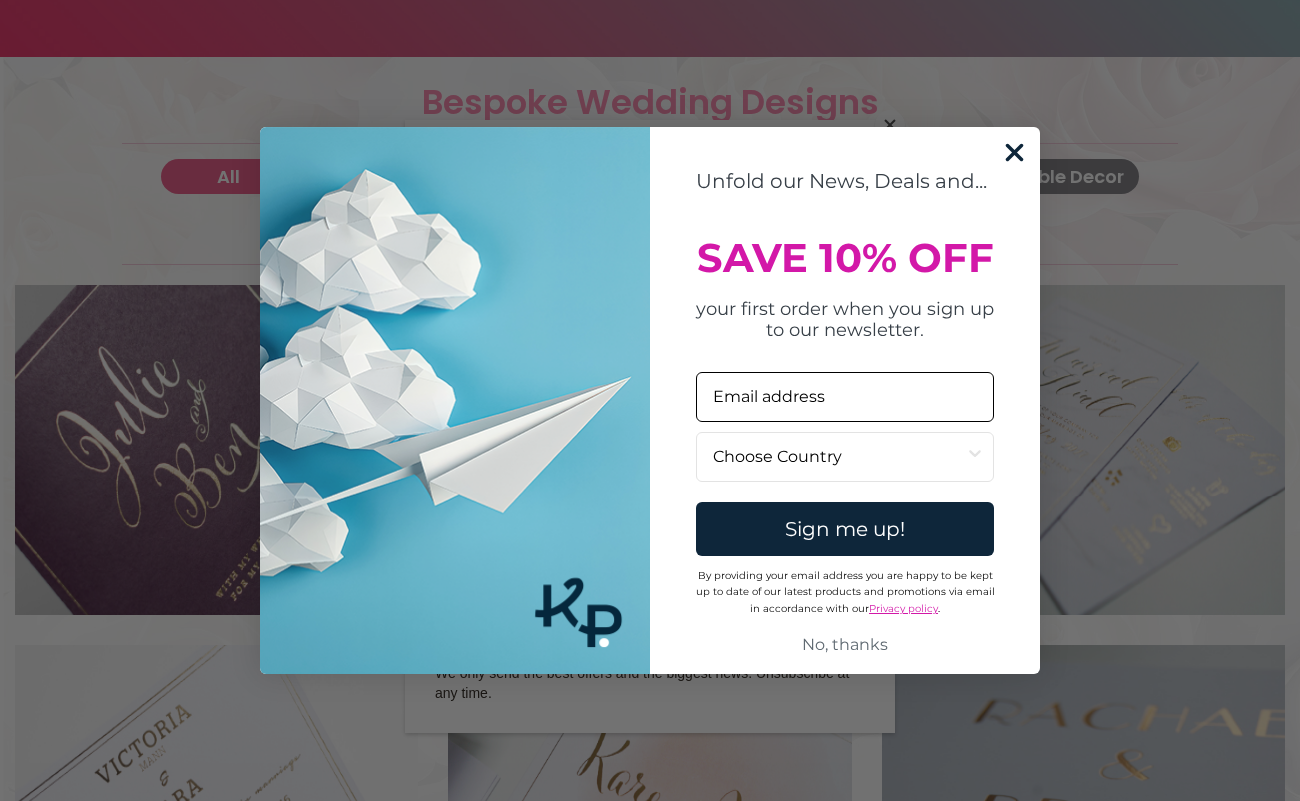 click on "Email" at bounding box center (845, 397) 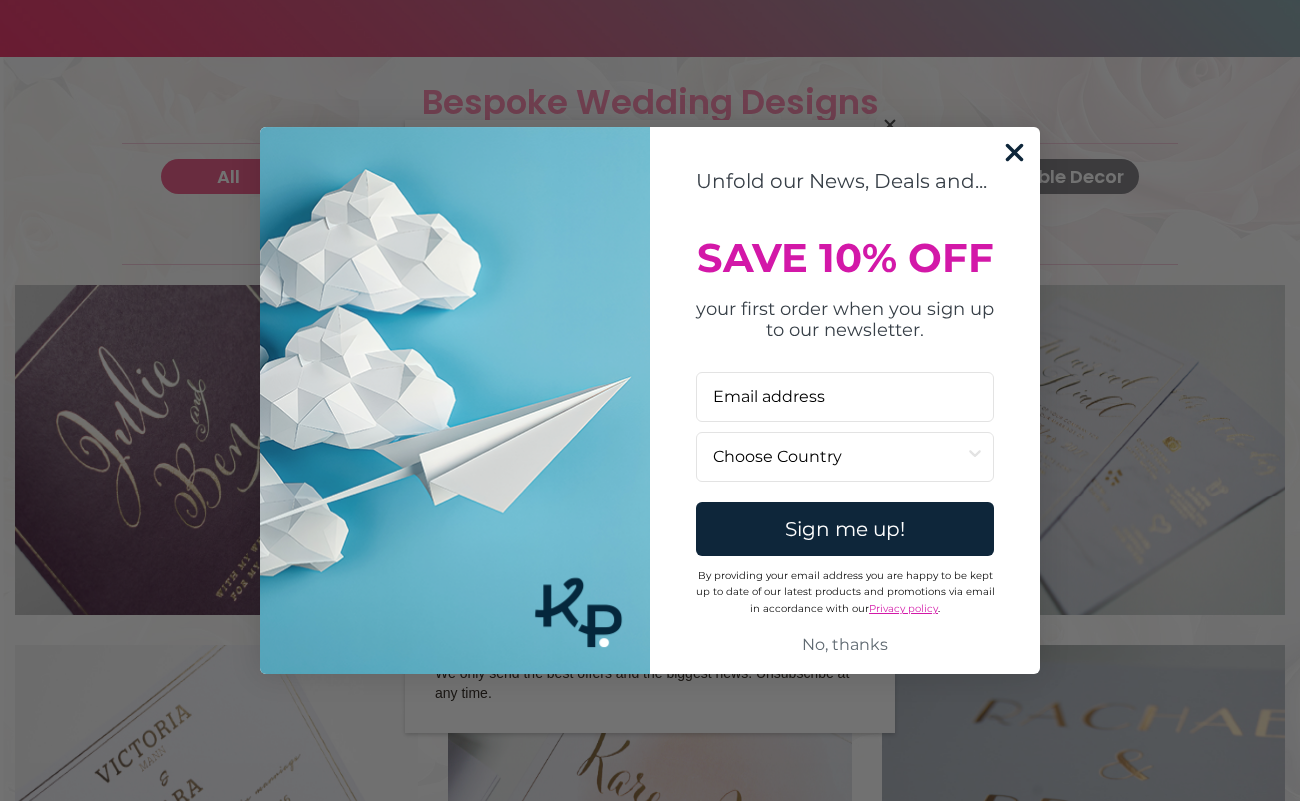 type on "[PERSON_NAME][EMAIL_ADDRESS][DOMAIN_NAME]" 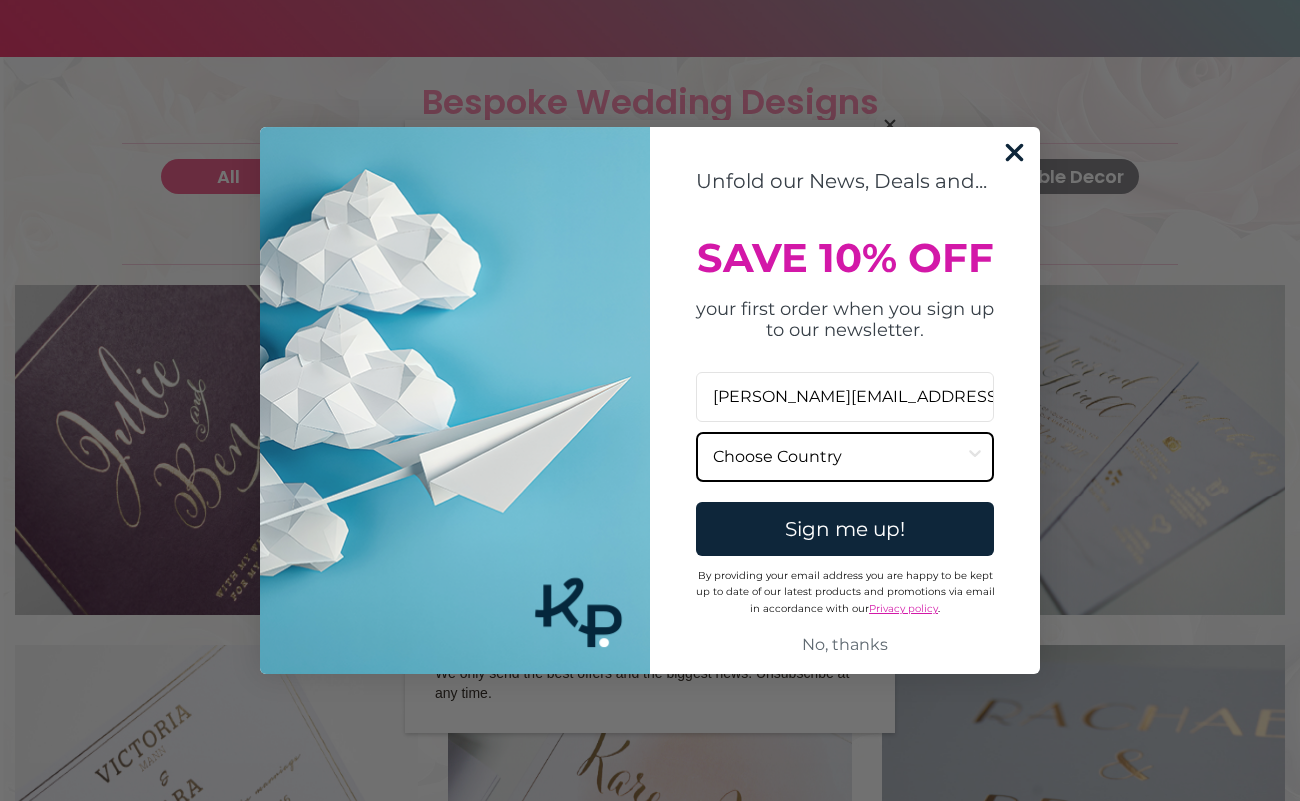 click on "Country" at bounding box center (839, 457) 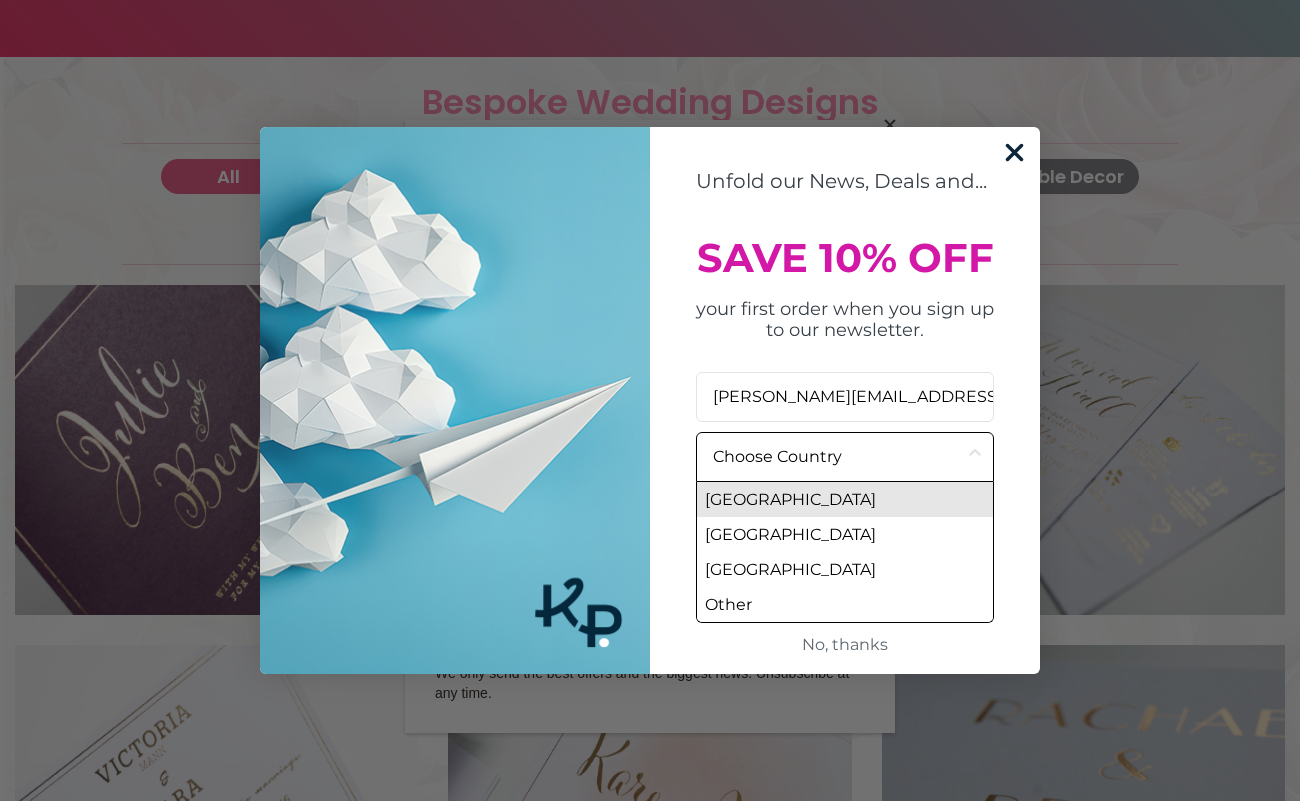 click on "[GEOGRAPHIC_DATA]" at bounding box center (845, 499) 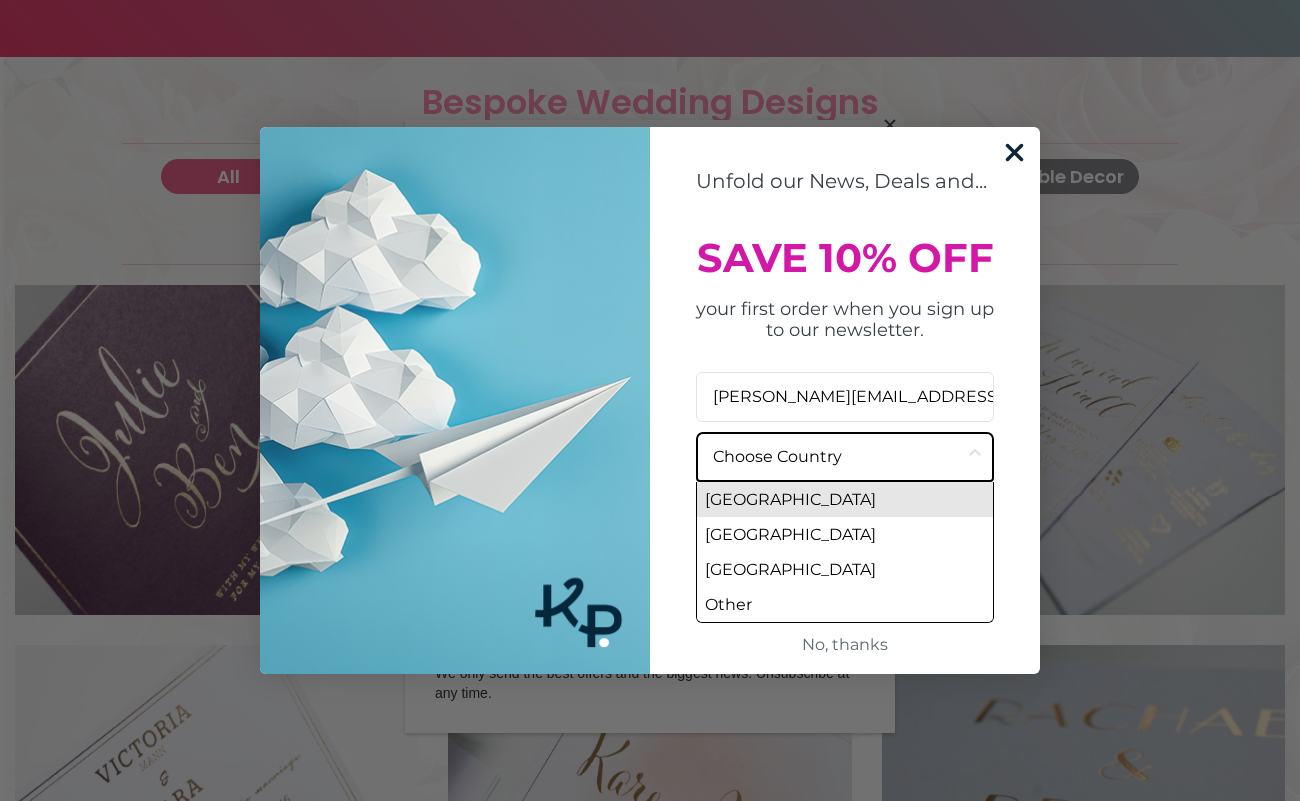 type on "[GEOGRAPHIC_DATA]" 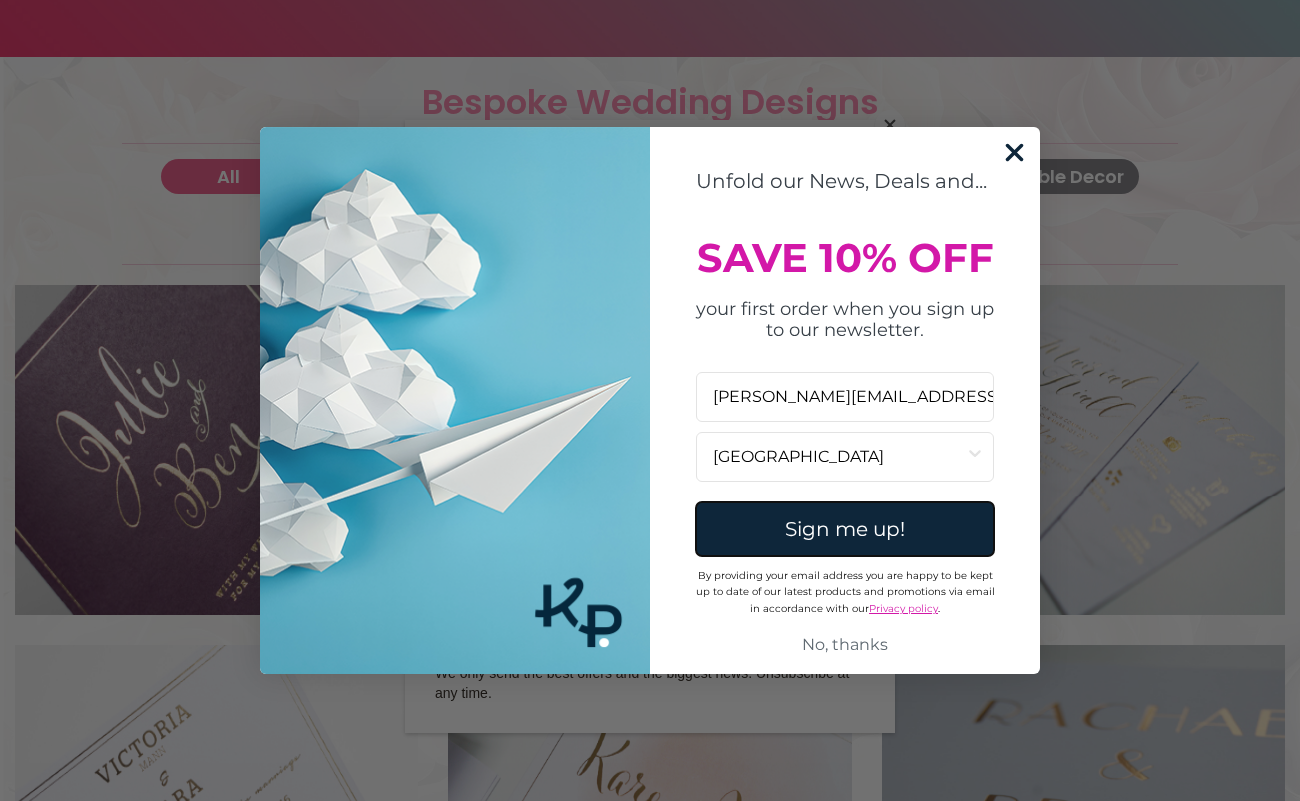 click on "Sign me up!" at bounding box center [845, 529] 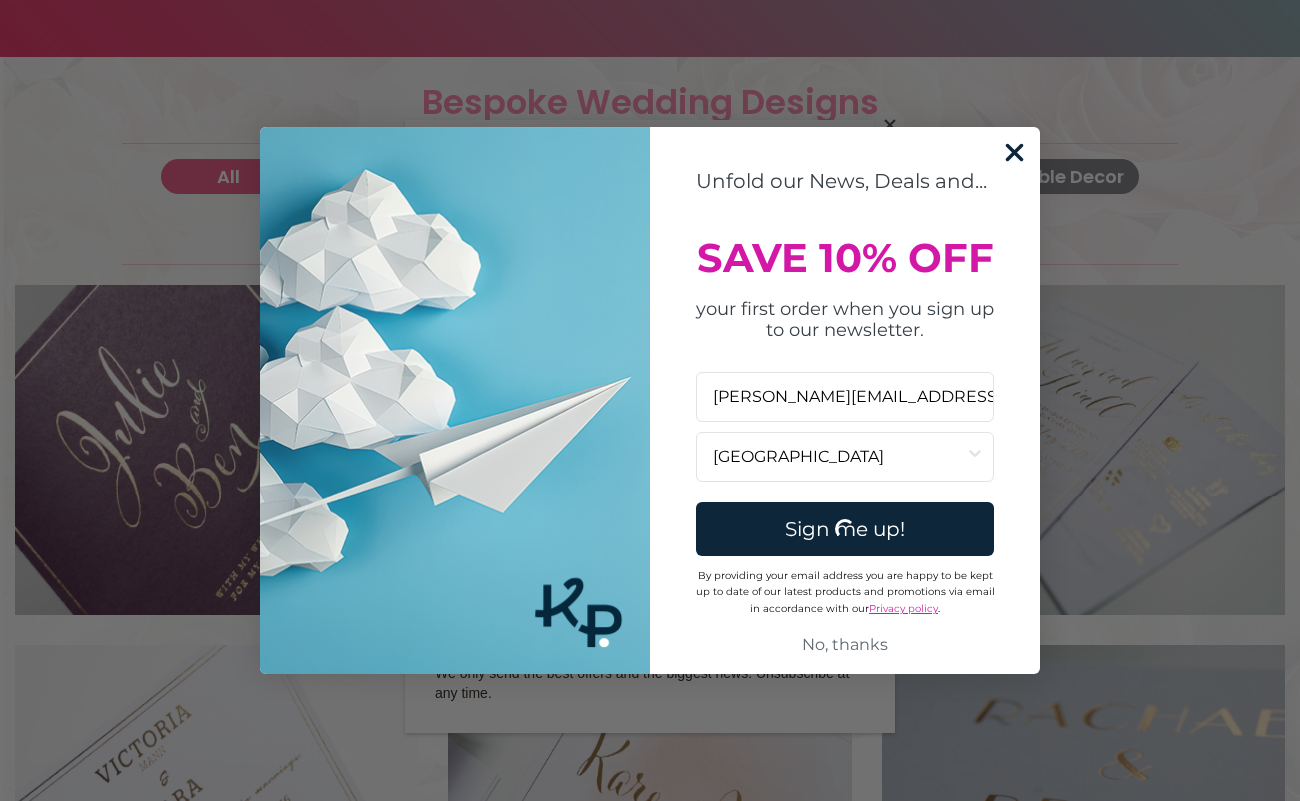 click on "Sign me up!" at bounding box center [845, 529] 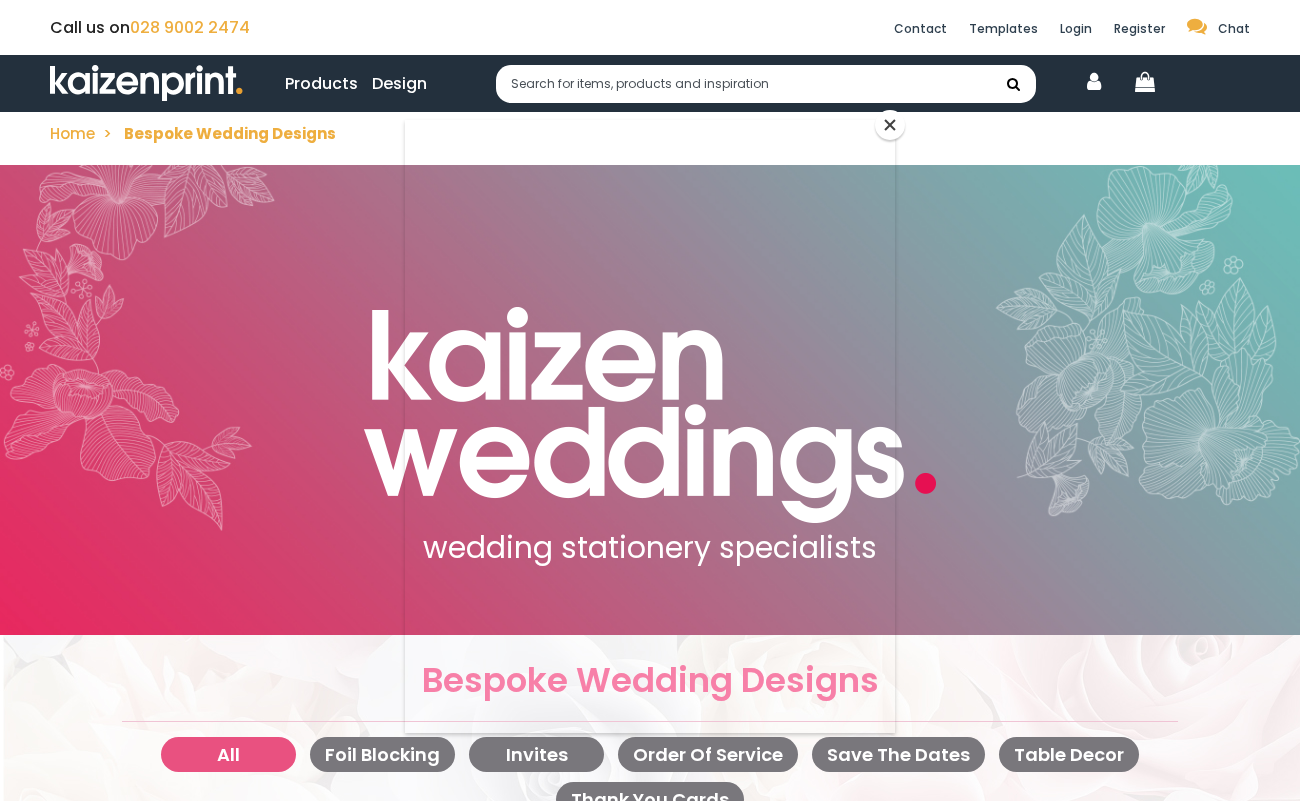 scroll, scrollTop: 0, scrollLeft: 0, axis: both 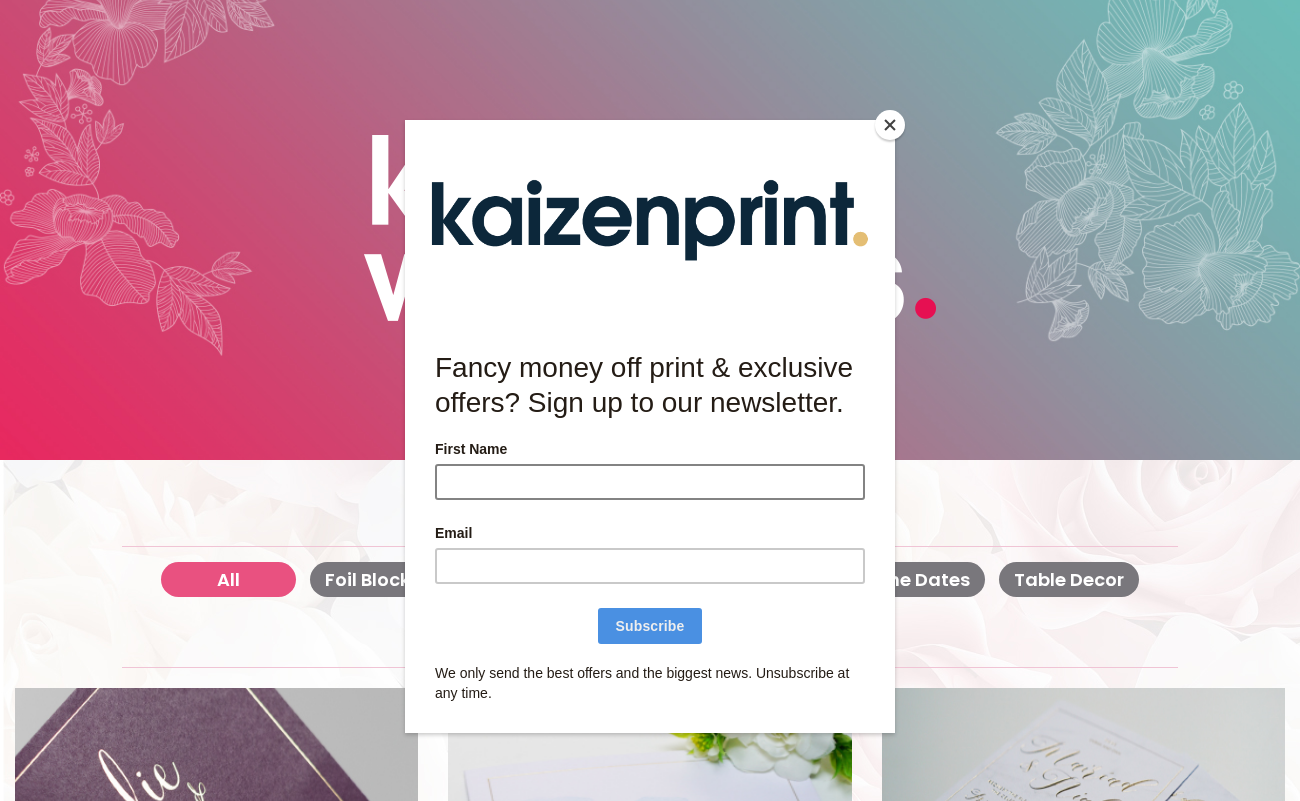 click on "First Name" at bounding box center [650, 482] 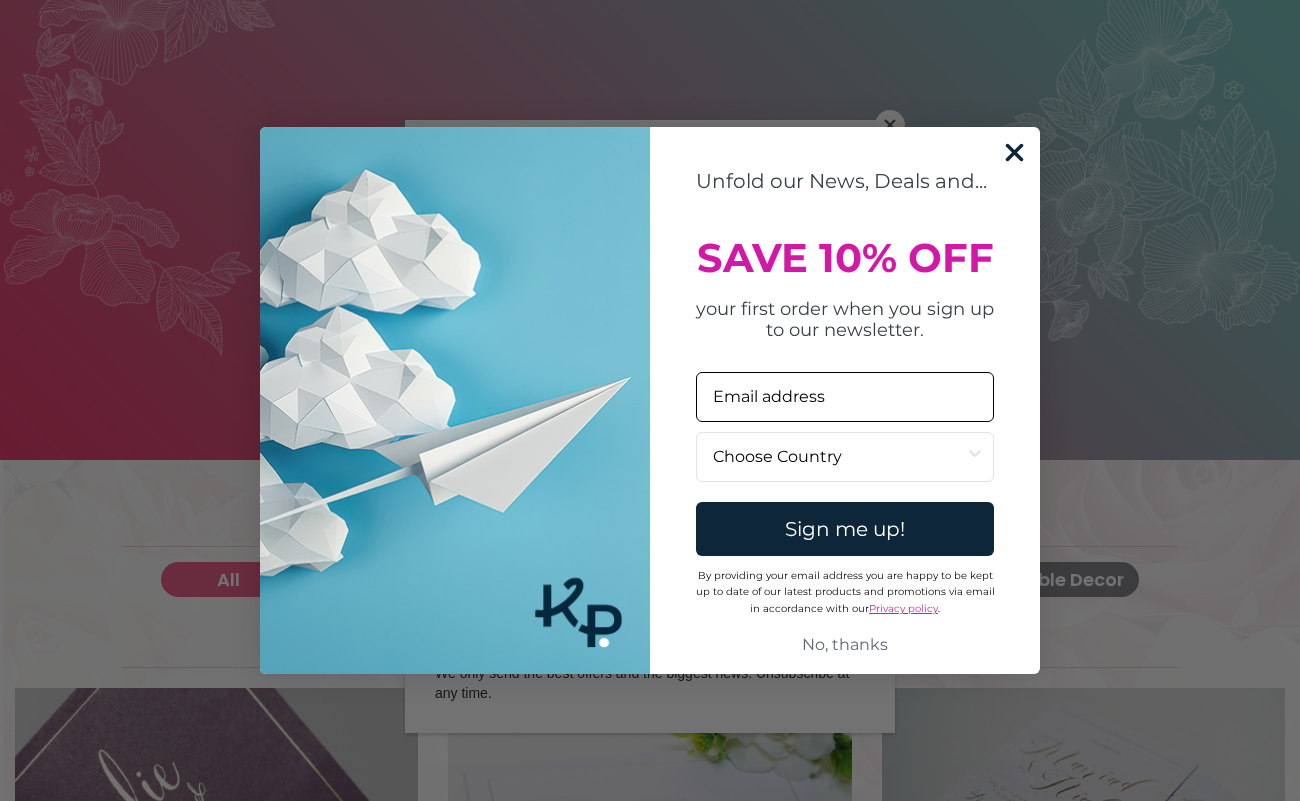 click on "Email" at bounding box center (845, 397) 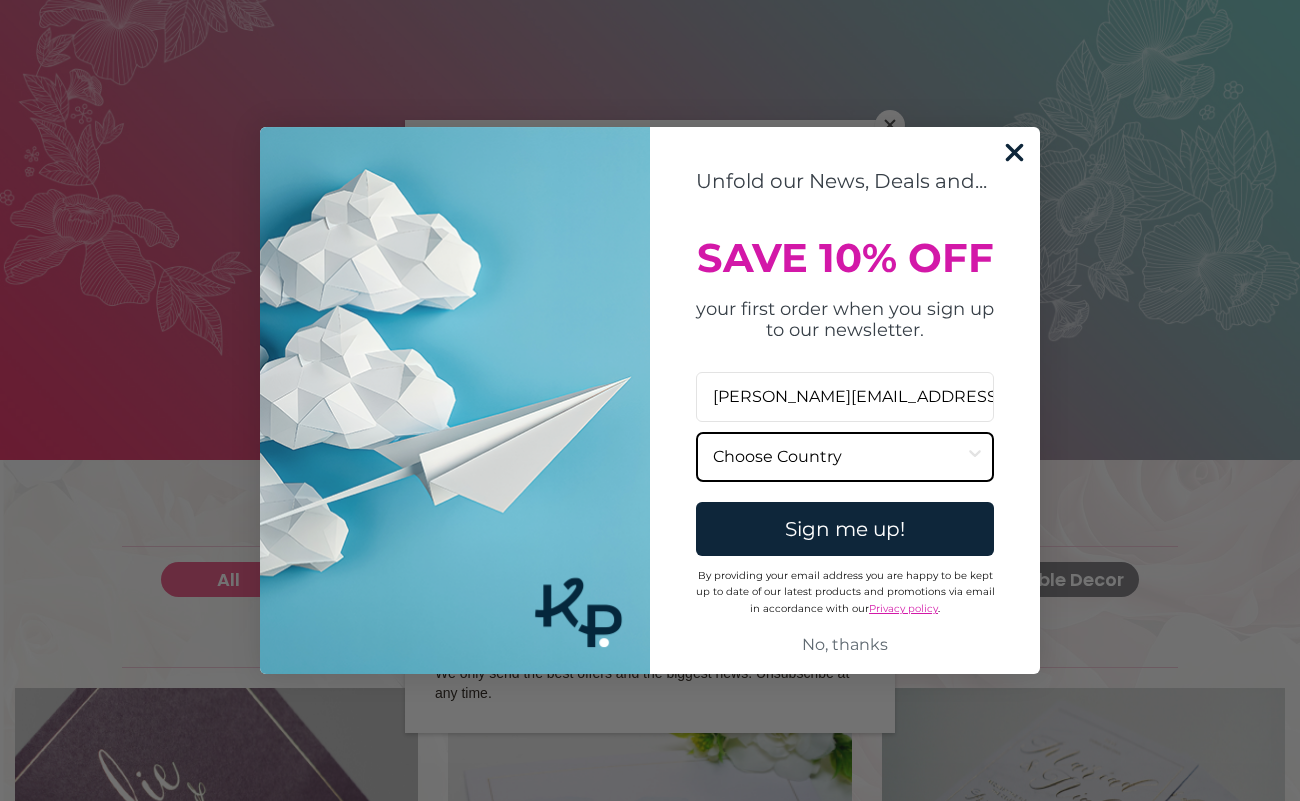 click on "Country" at bounding box center [839, 457] 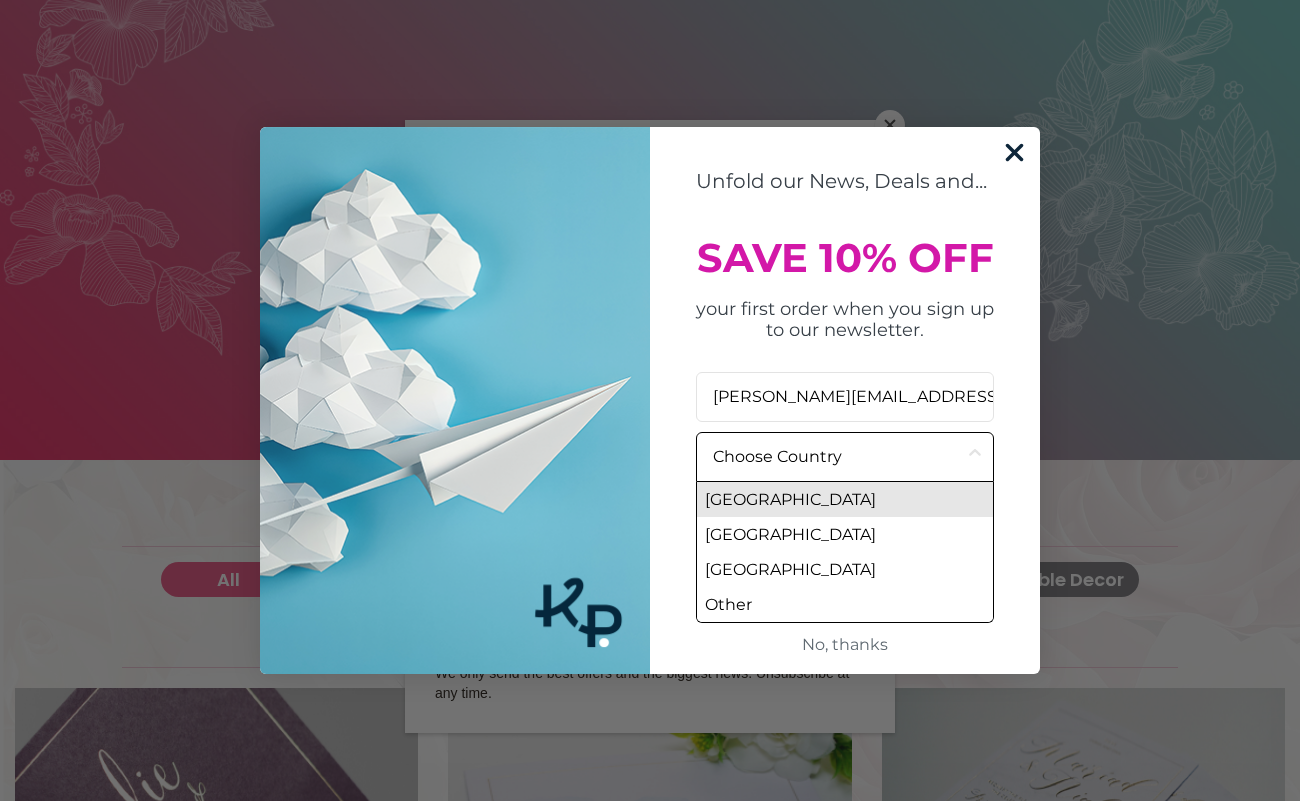 click on "[GEOGRAPHIC_DATA]" at bounding box center (845, 499) 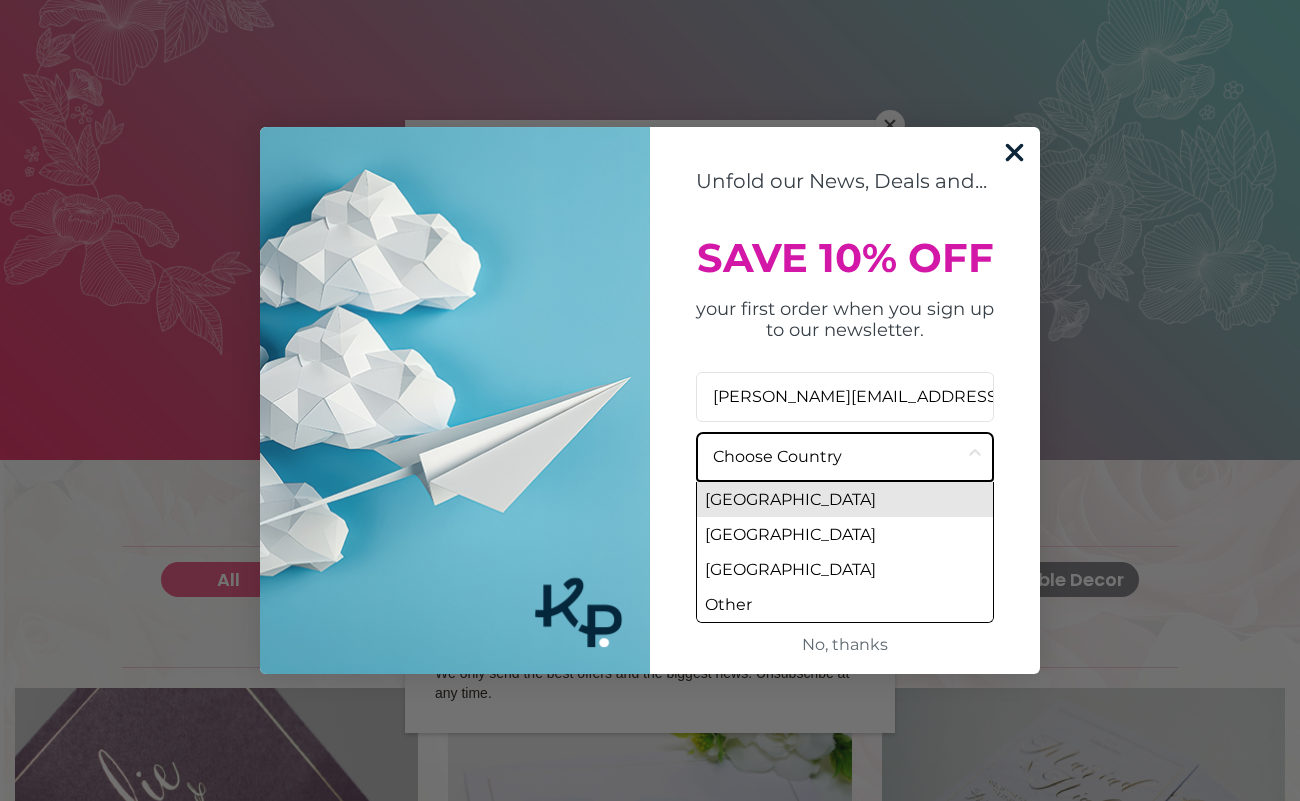 type on "[GEOGRAPHIC_DATA]" 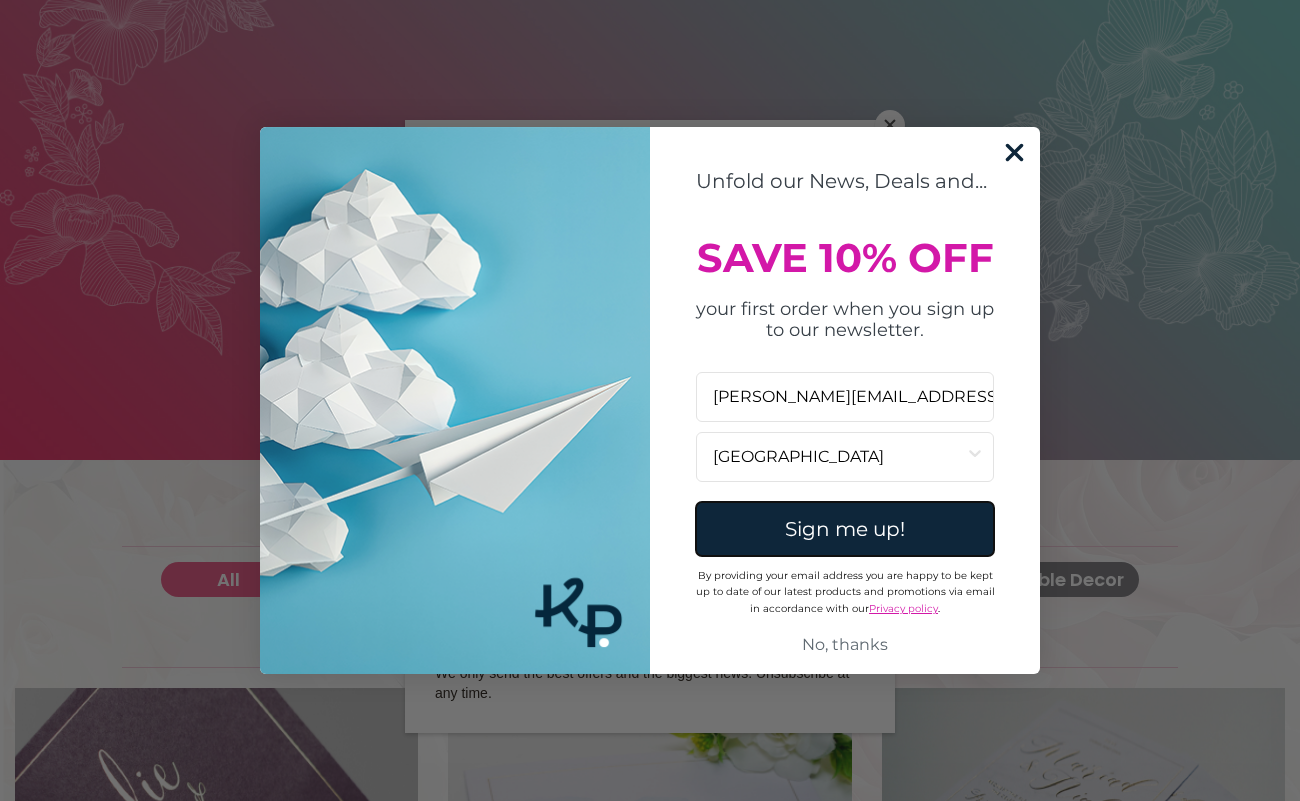 click on "Sign me up!" at bounding box center [845, 529] 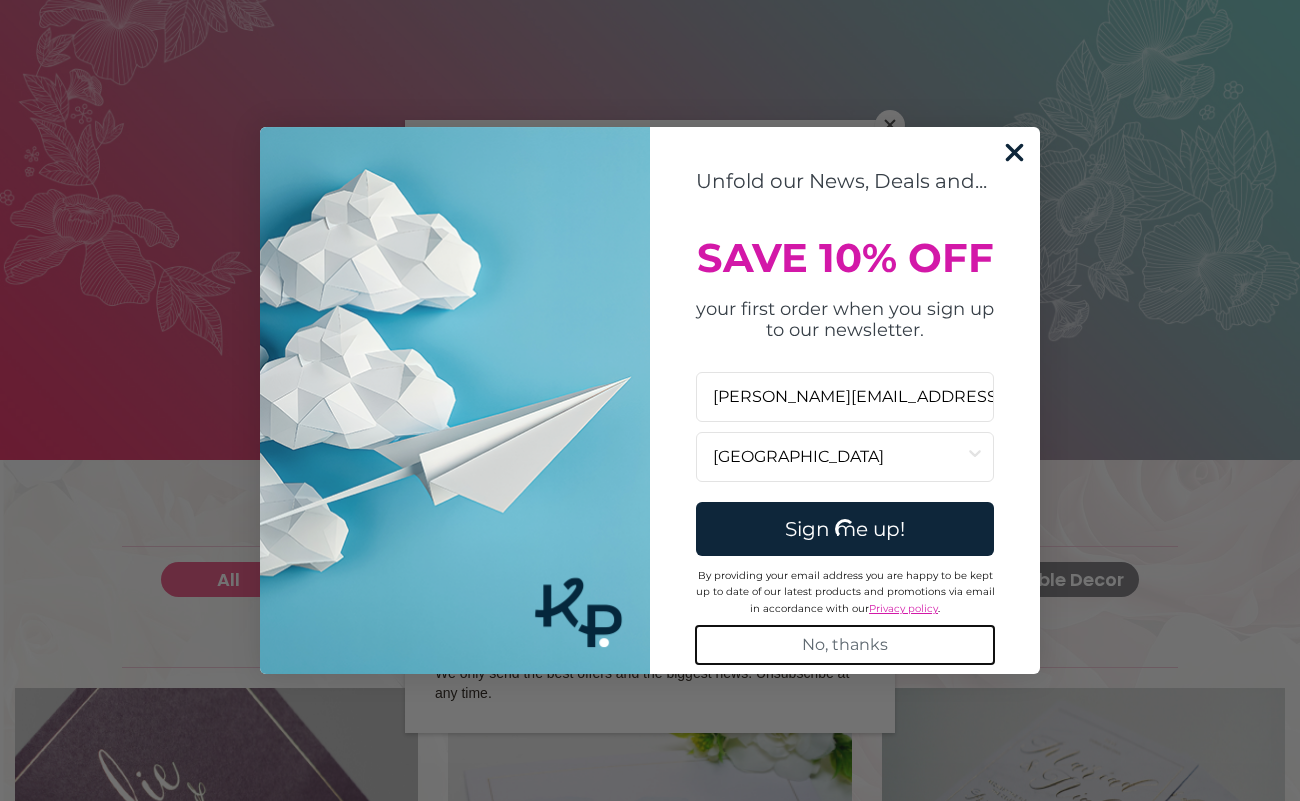 click on "No, thanks" at bounding box center (845, 645) 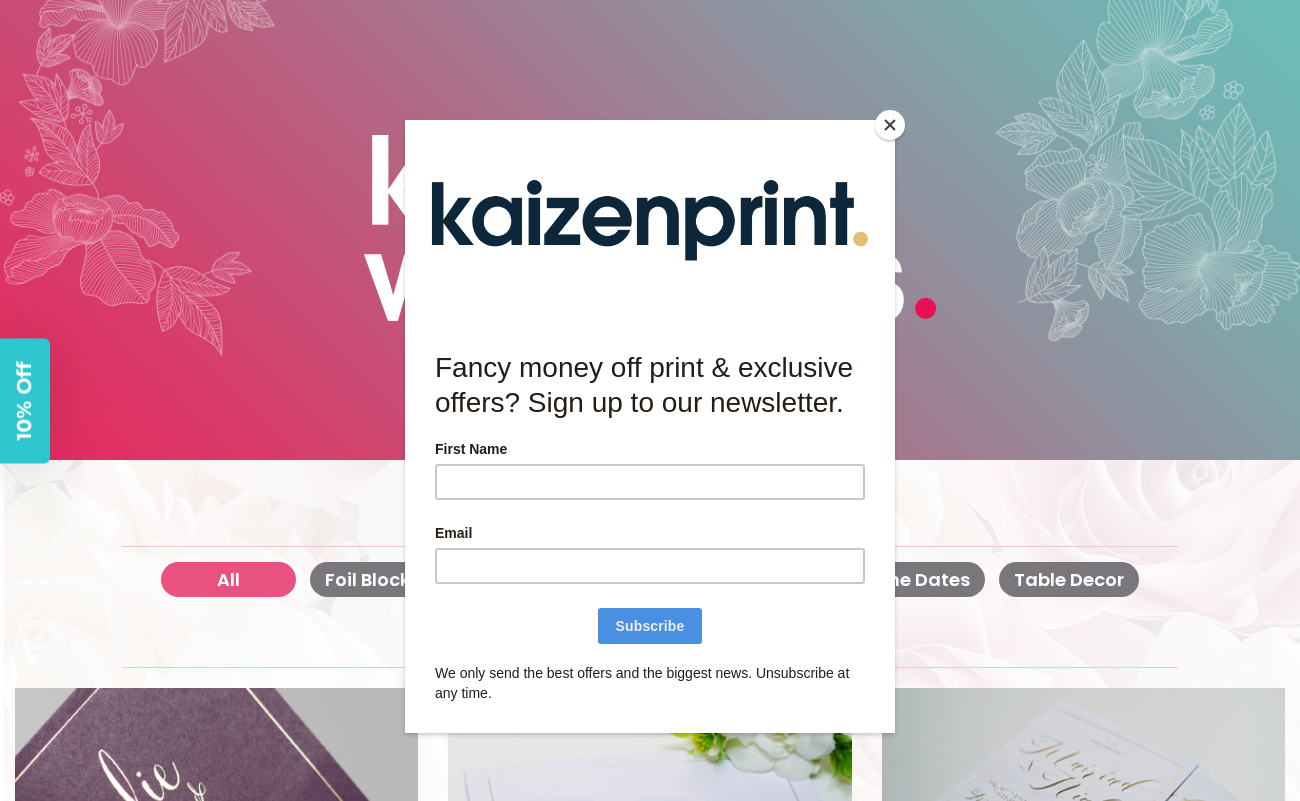 click on "Subscribe
Continue" at bounding box center [650, 626] 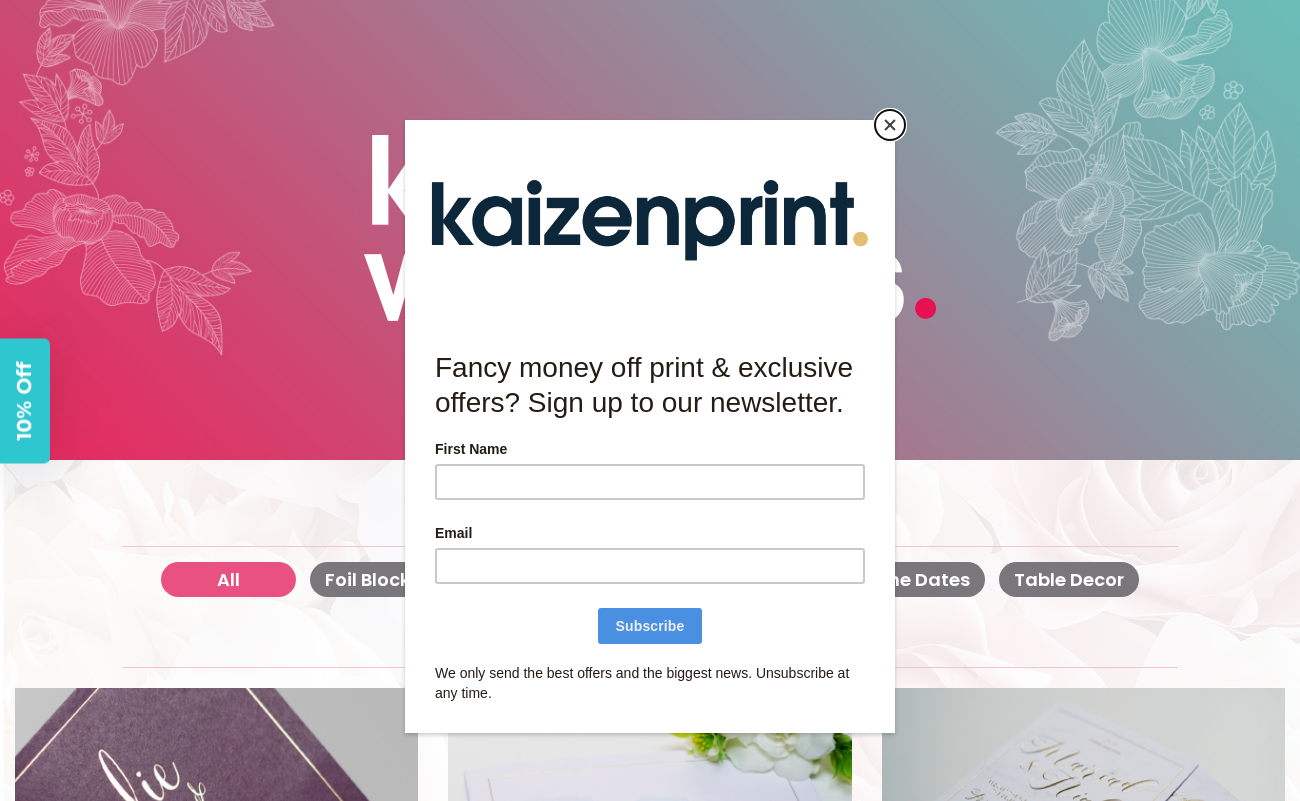drag, startPoint x: 1294, startPoint y: 250, endPoint x: 889, endPoint y: 139, distance: 419.9357 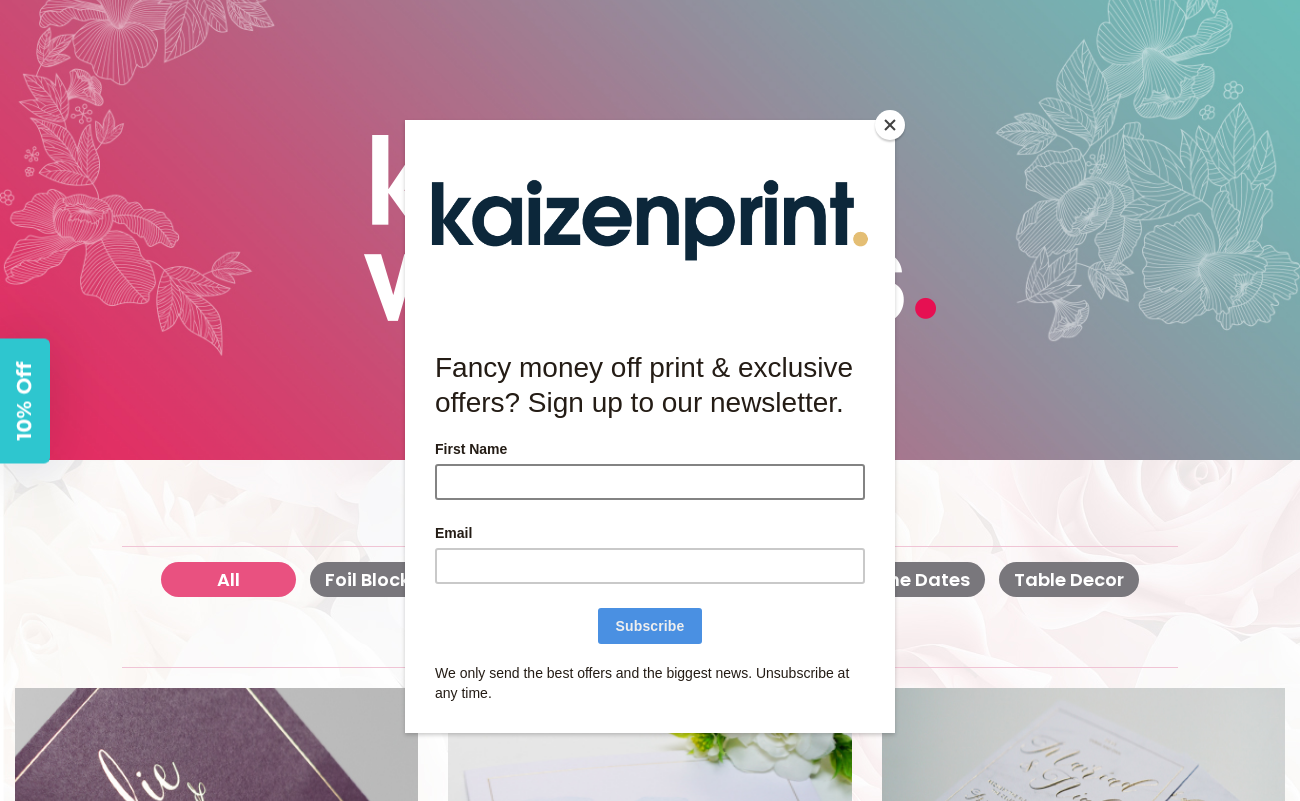 click on "First Name" at bounding box center [650, 482] 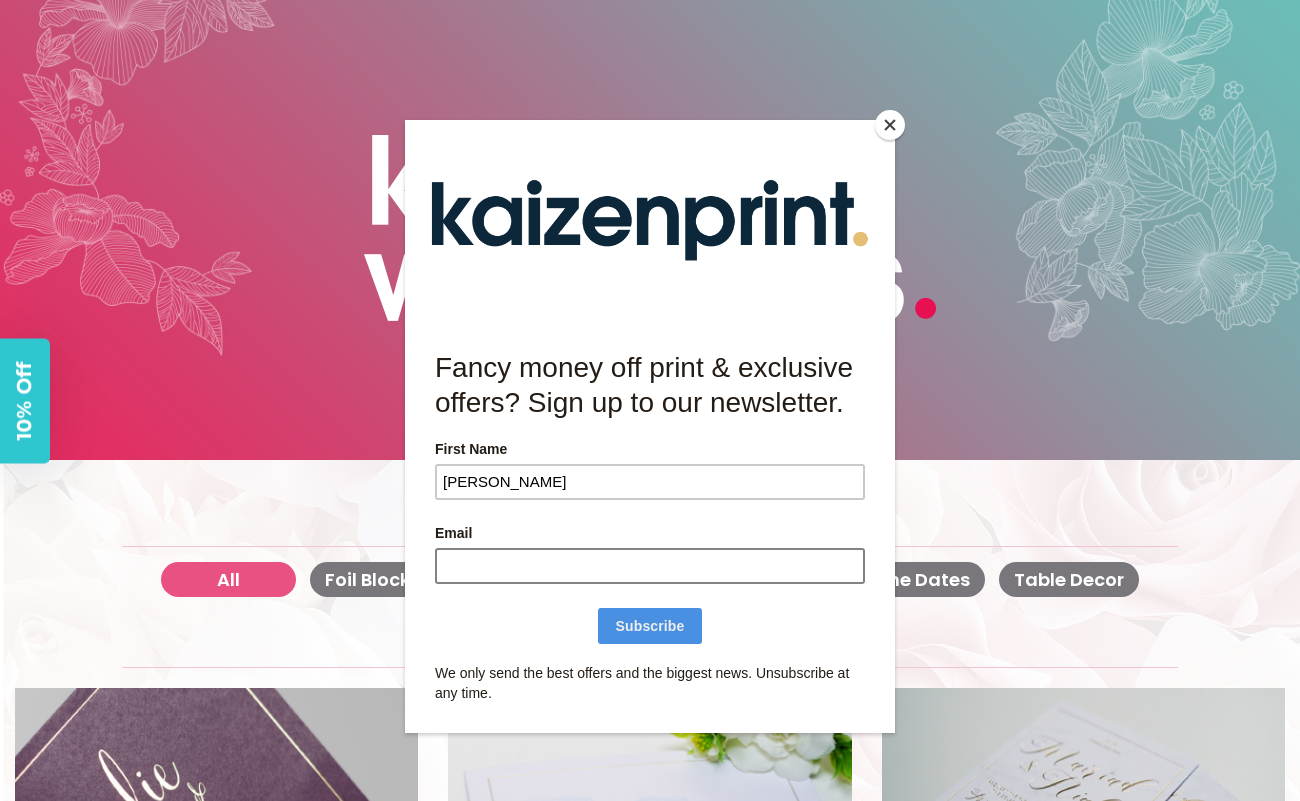 type on "Natalie" 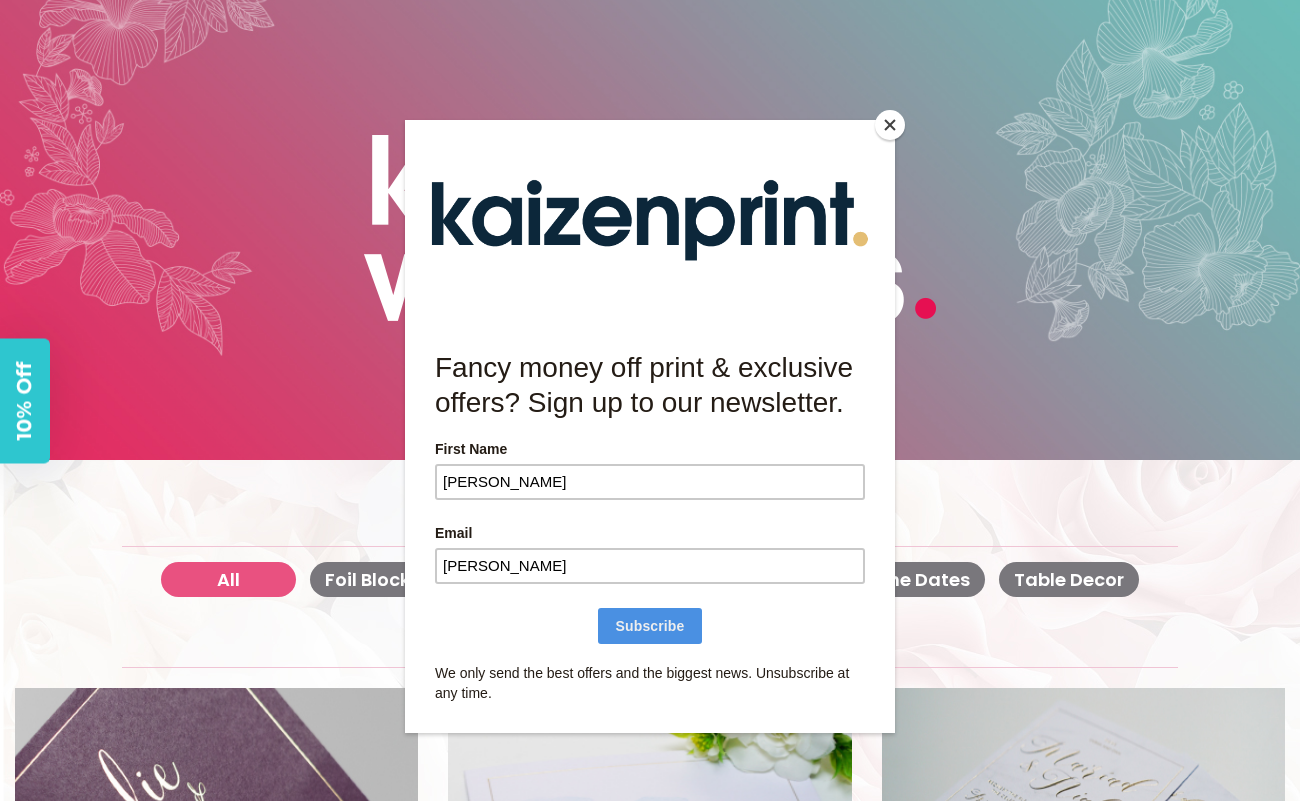 type on "[PERSON_NAME][EMAIL_ADDRESS][DOMAIN_NAME]" 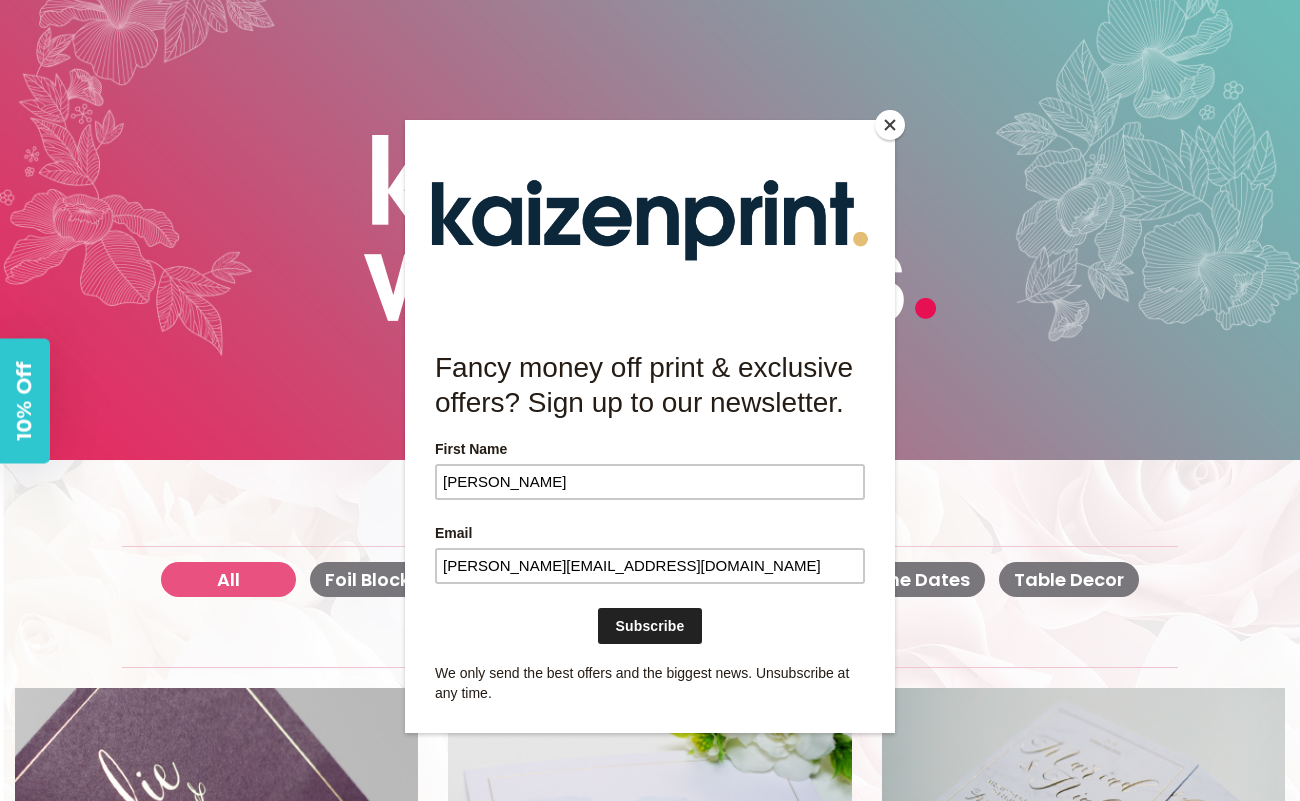 click on "Subscribe" at bounding box center (650, 626) 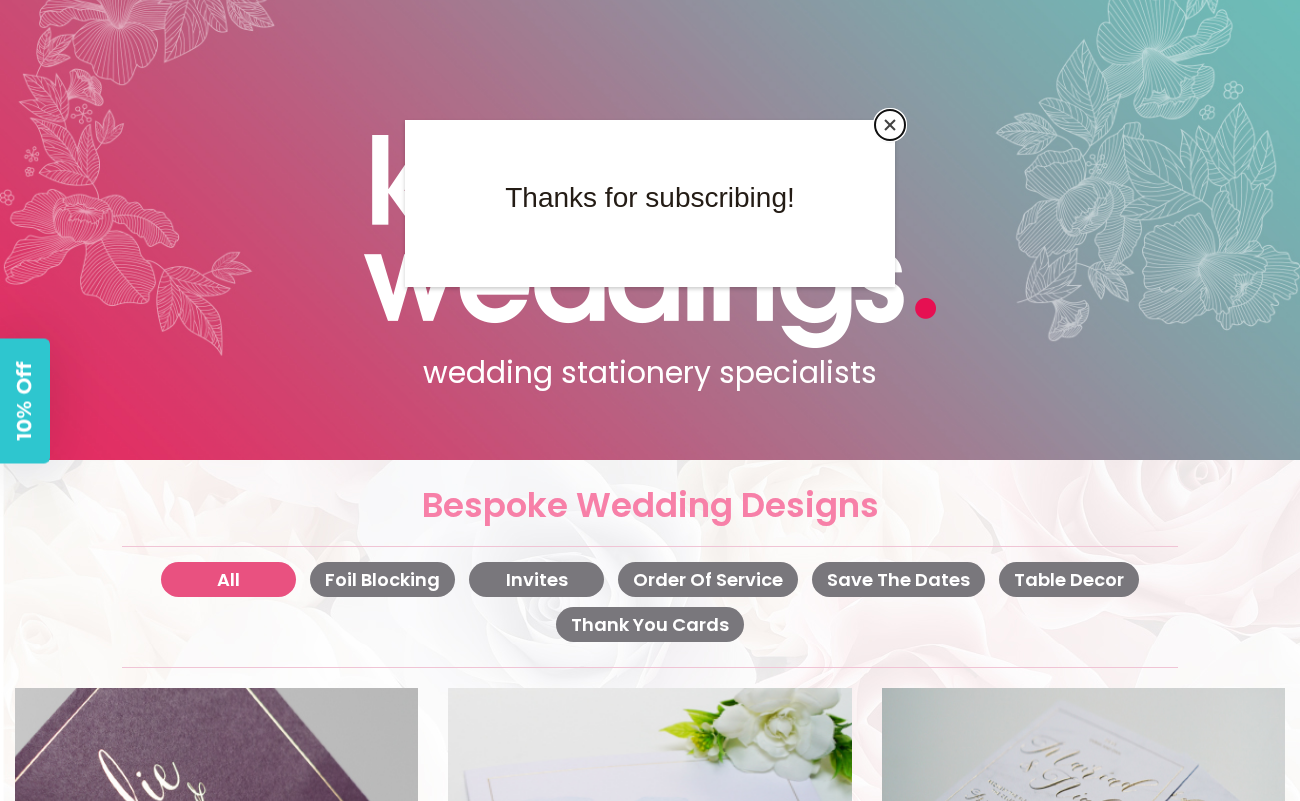 click at bounding box center [890, 125] 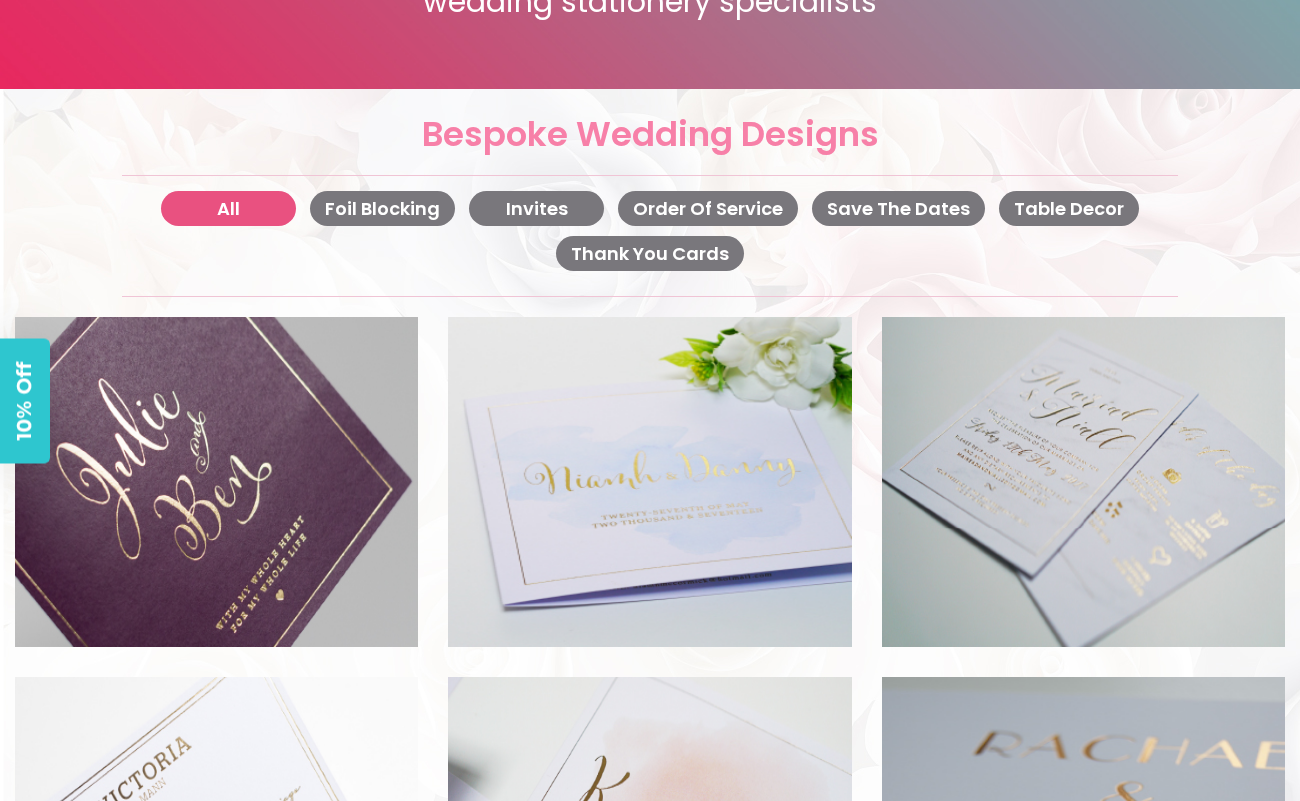 scroll, scrollTop: 535, scrollLeft: 0, axis: vertical 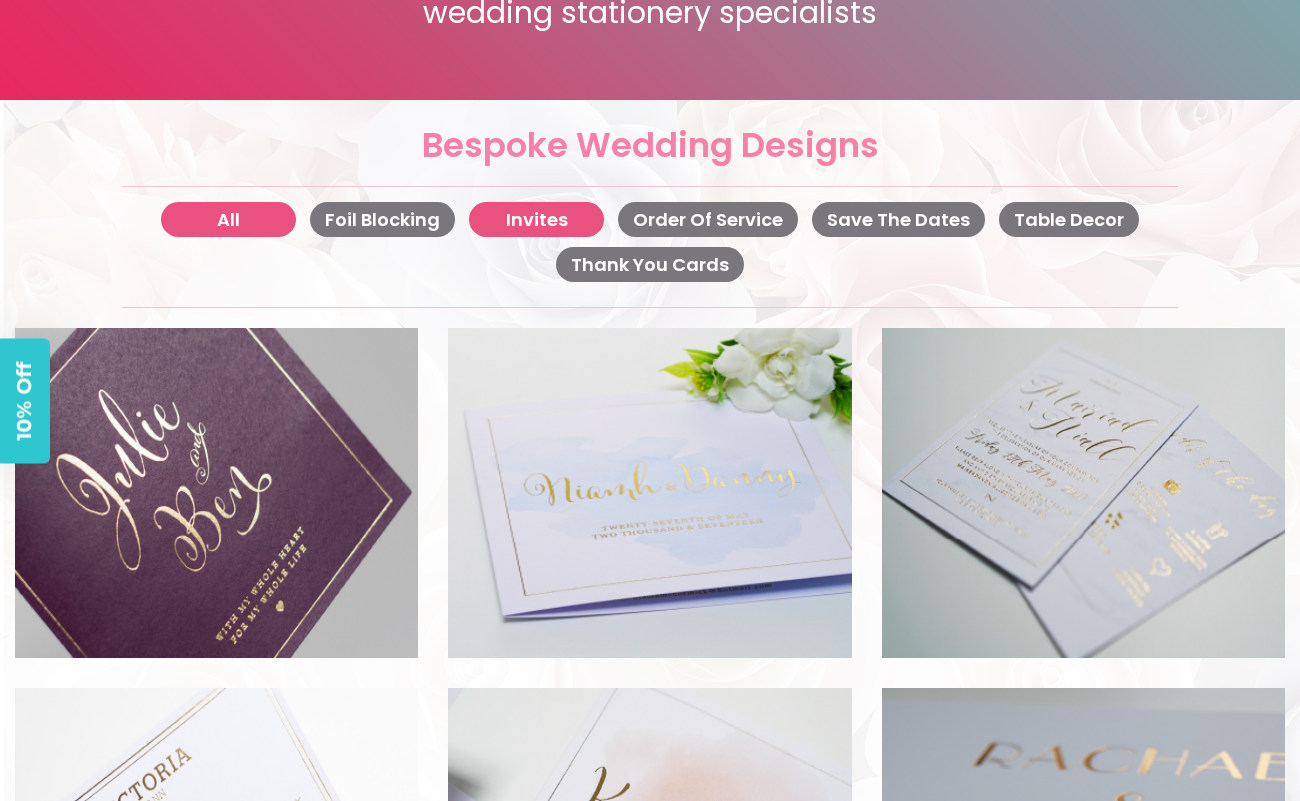 click on "Invites" at bounding box center (536, 219) 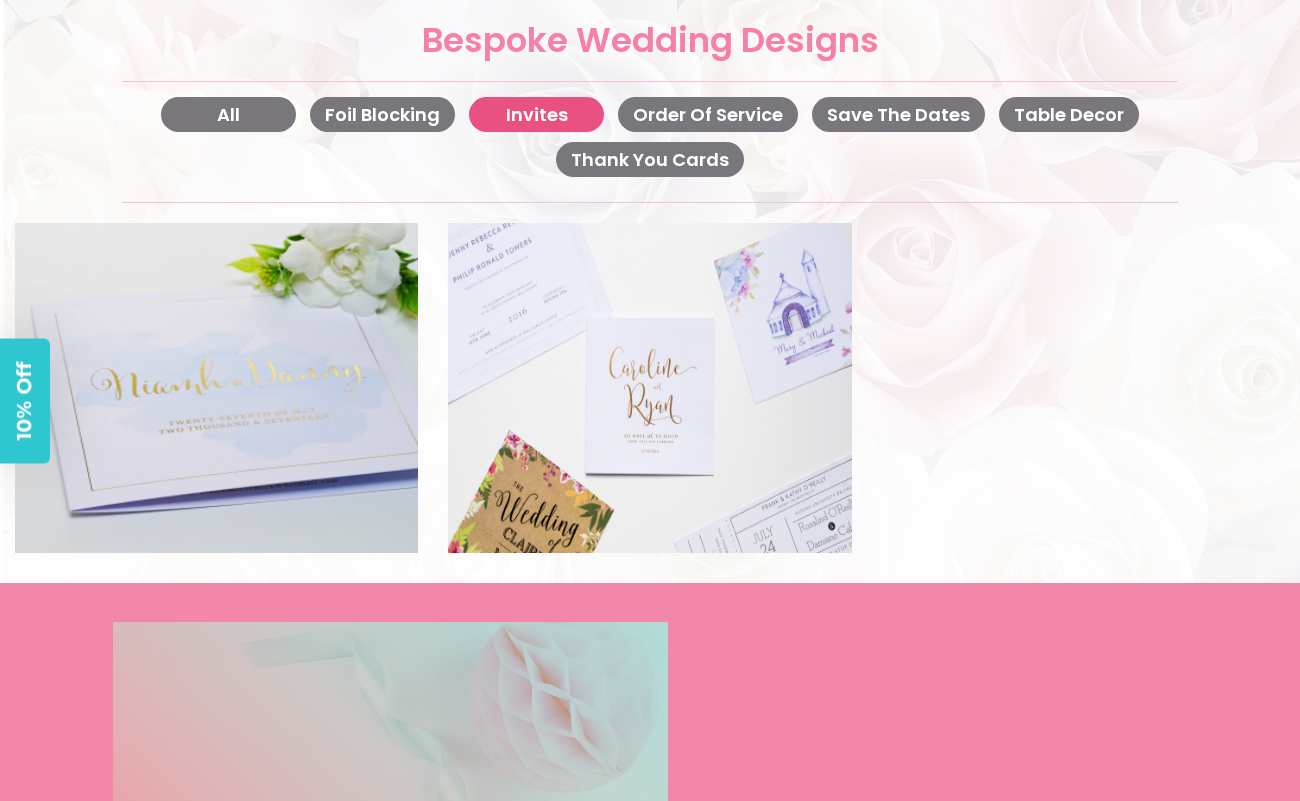 scroll, scrollTop: 795, scrollLeft: 0, axis: vertical 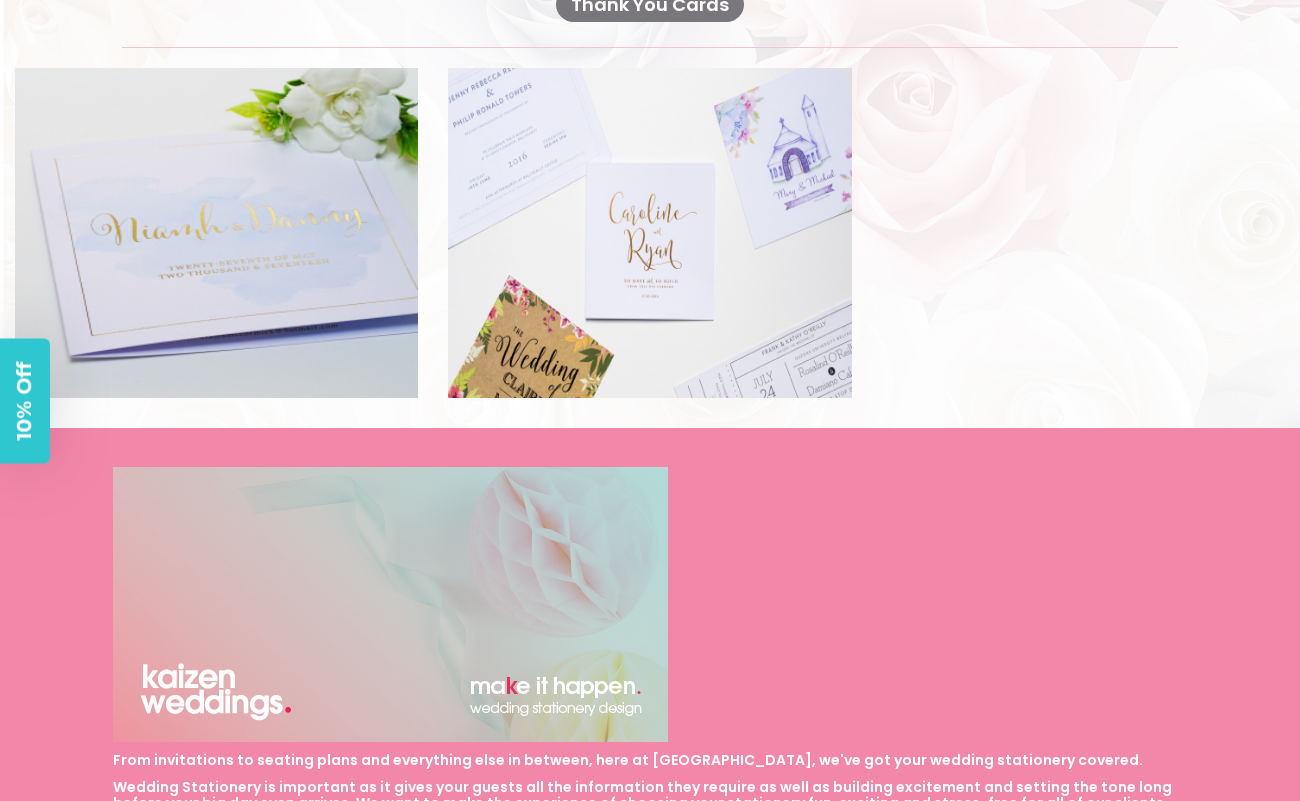 click at bounding box center (216, 233) 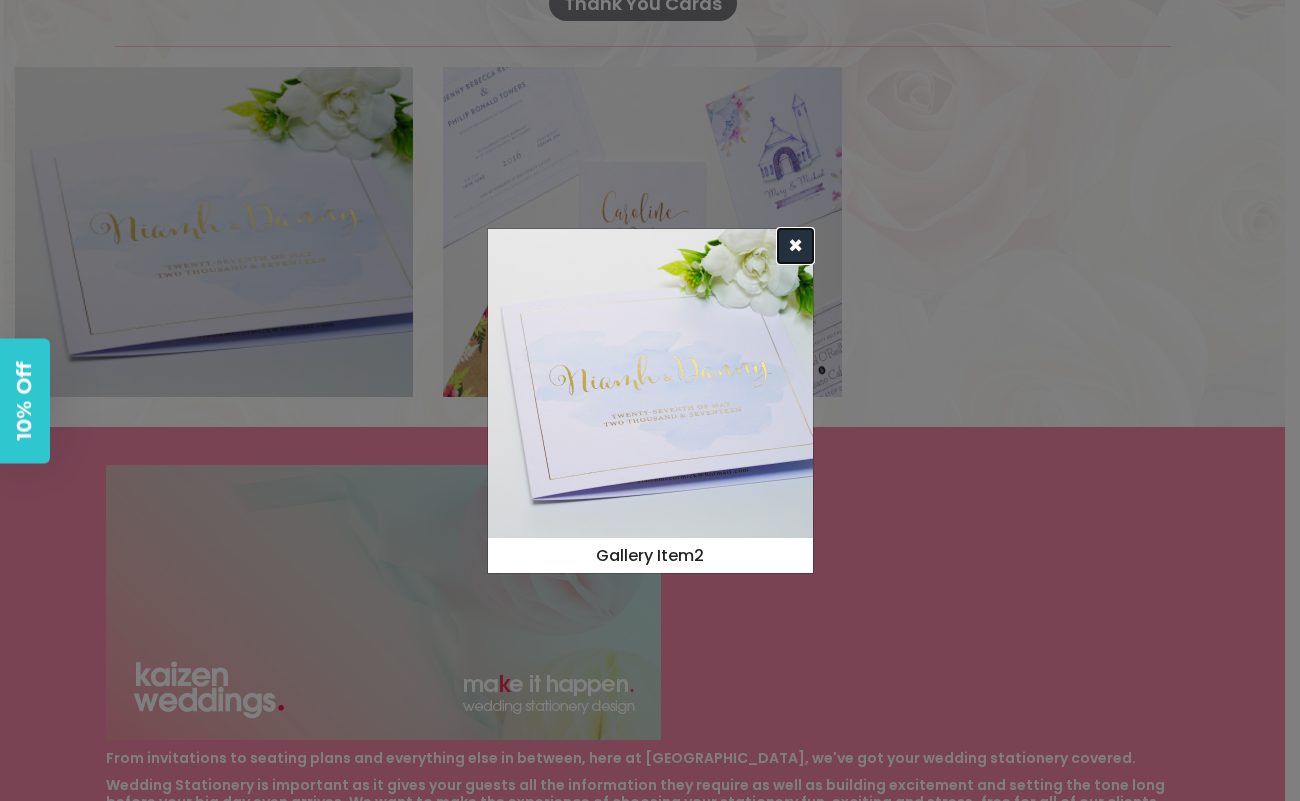 click on "×" at bounding box center (795, 246) 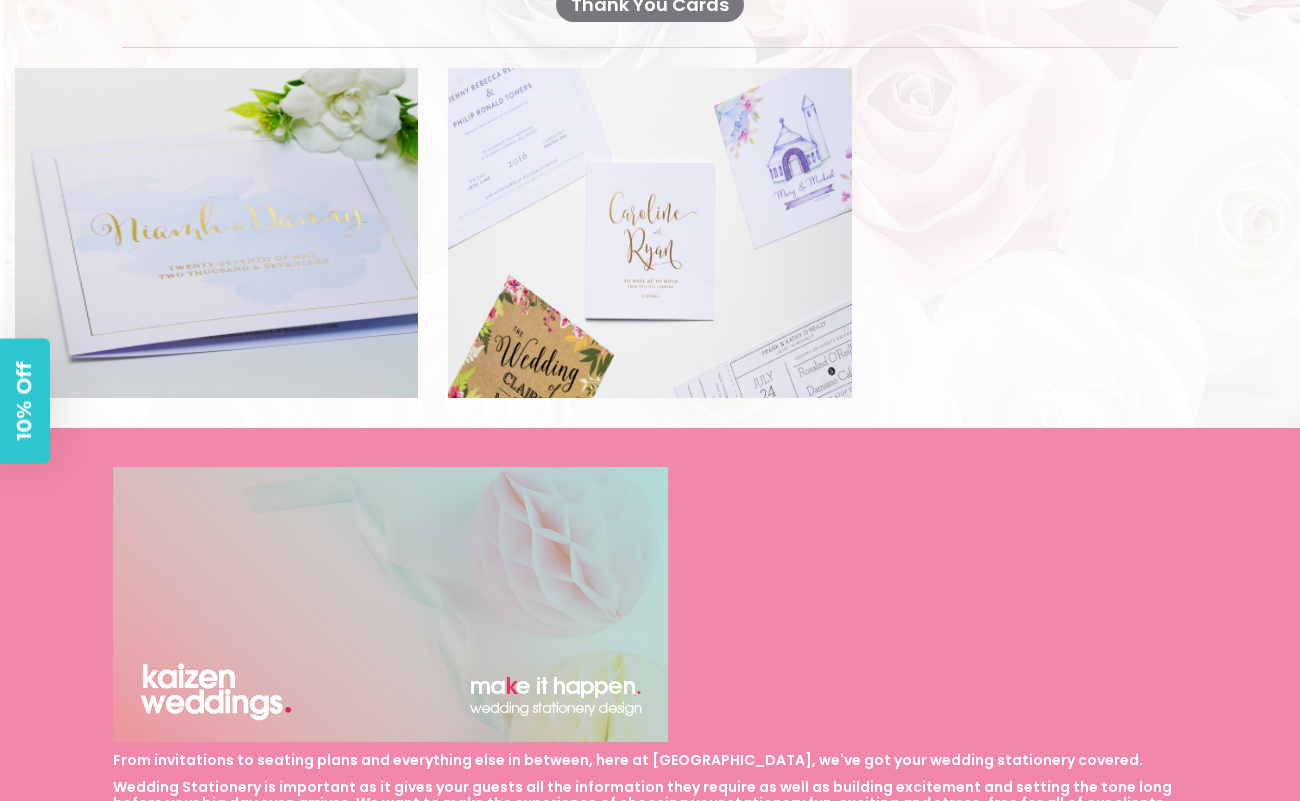 click at bounding box center (649, 233) 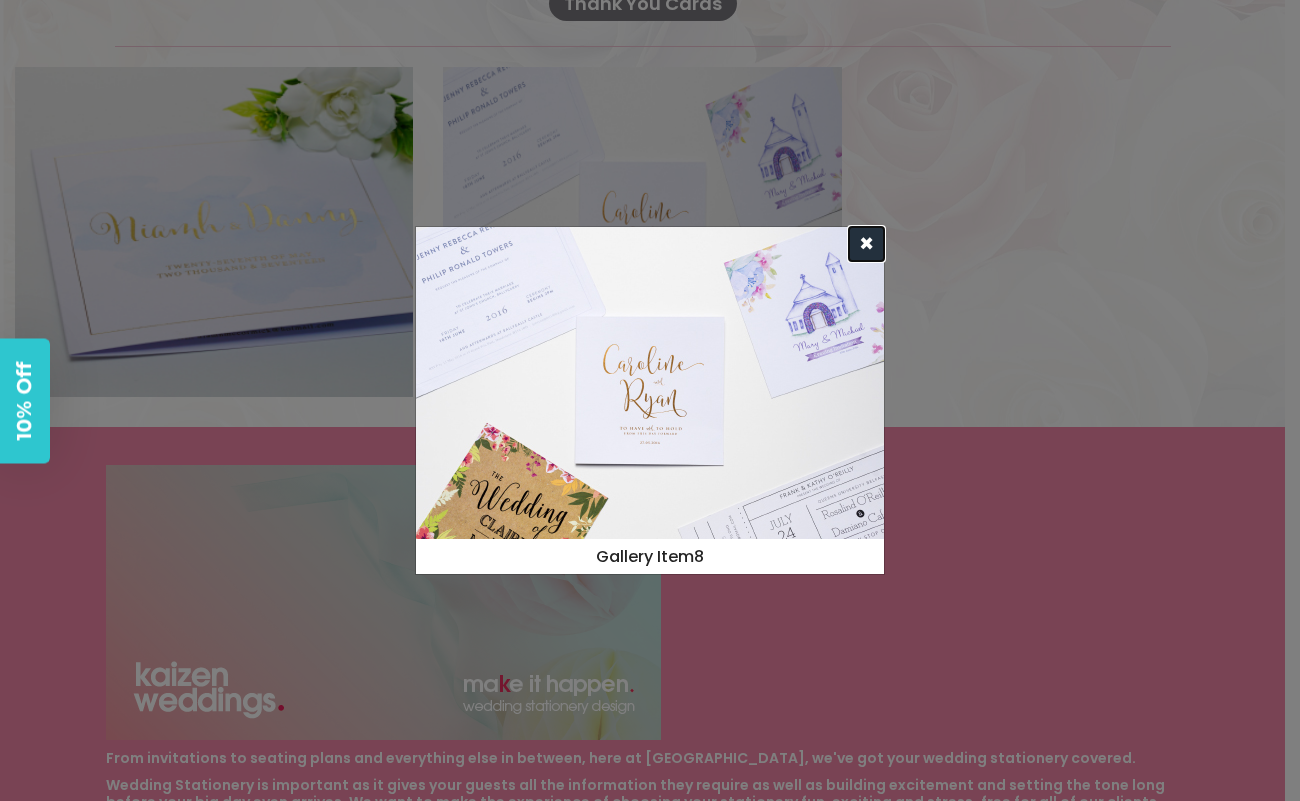 click on "×" at bounding box center (866, 244) 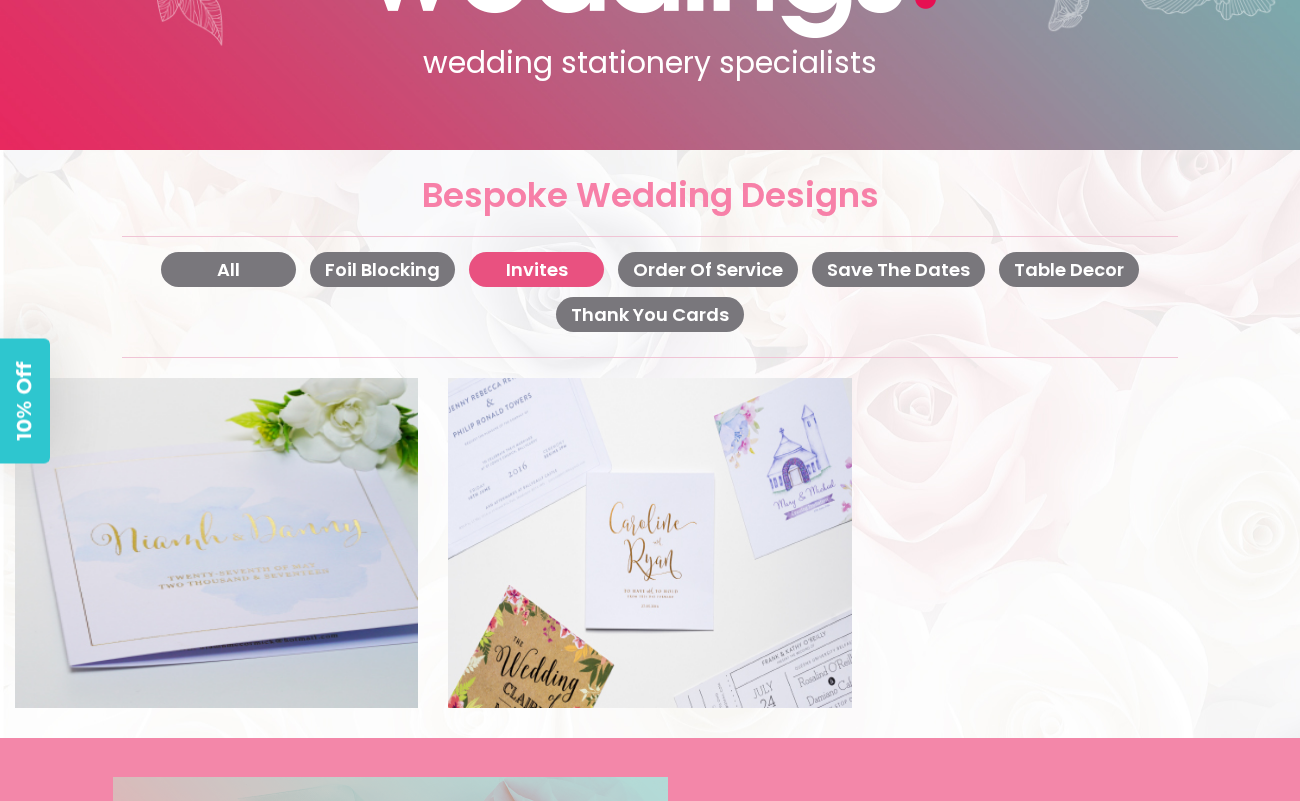 scroll, scrollTop: 481, scrollLeft: 0, axis: vertical 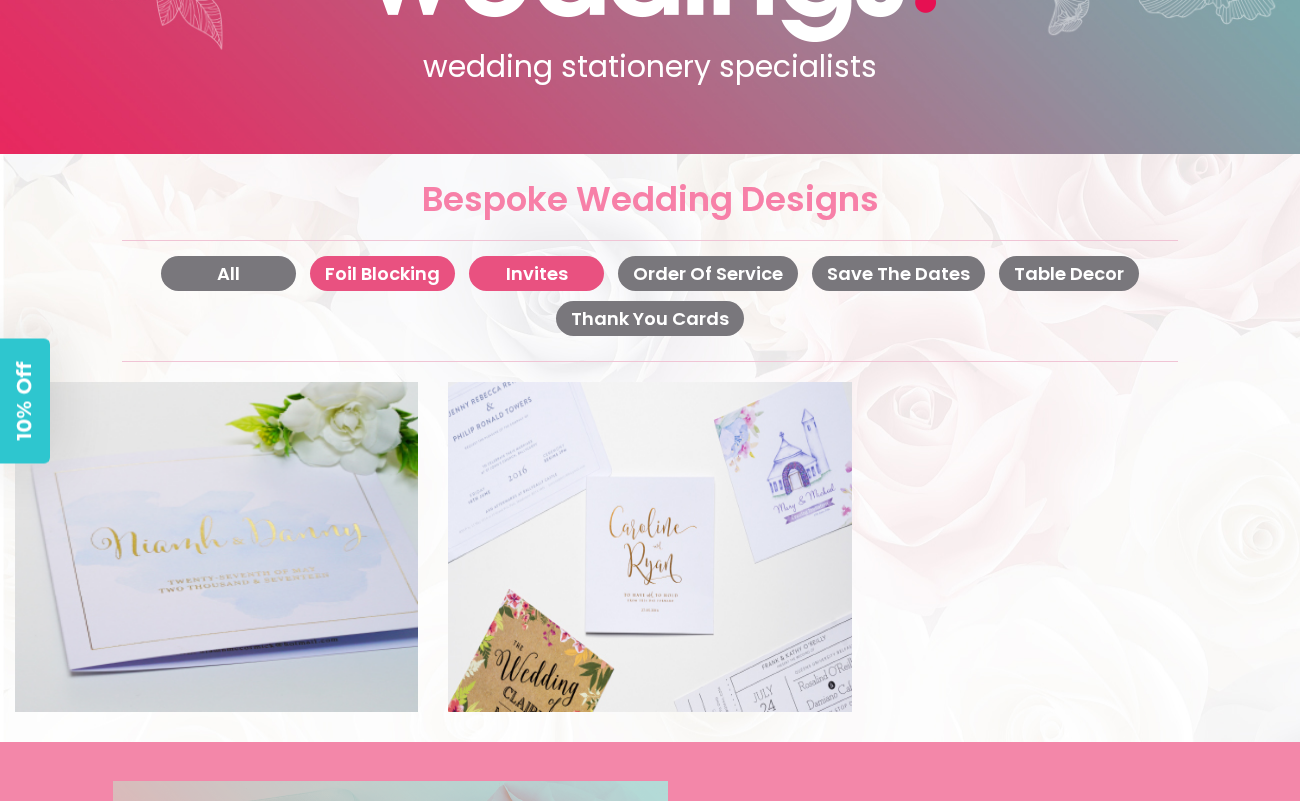 click on "Foil Blocking" at bounding box center (382, 273) 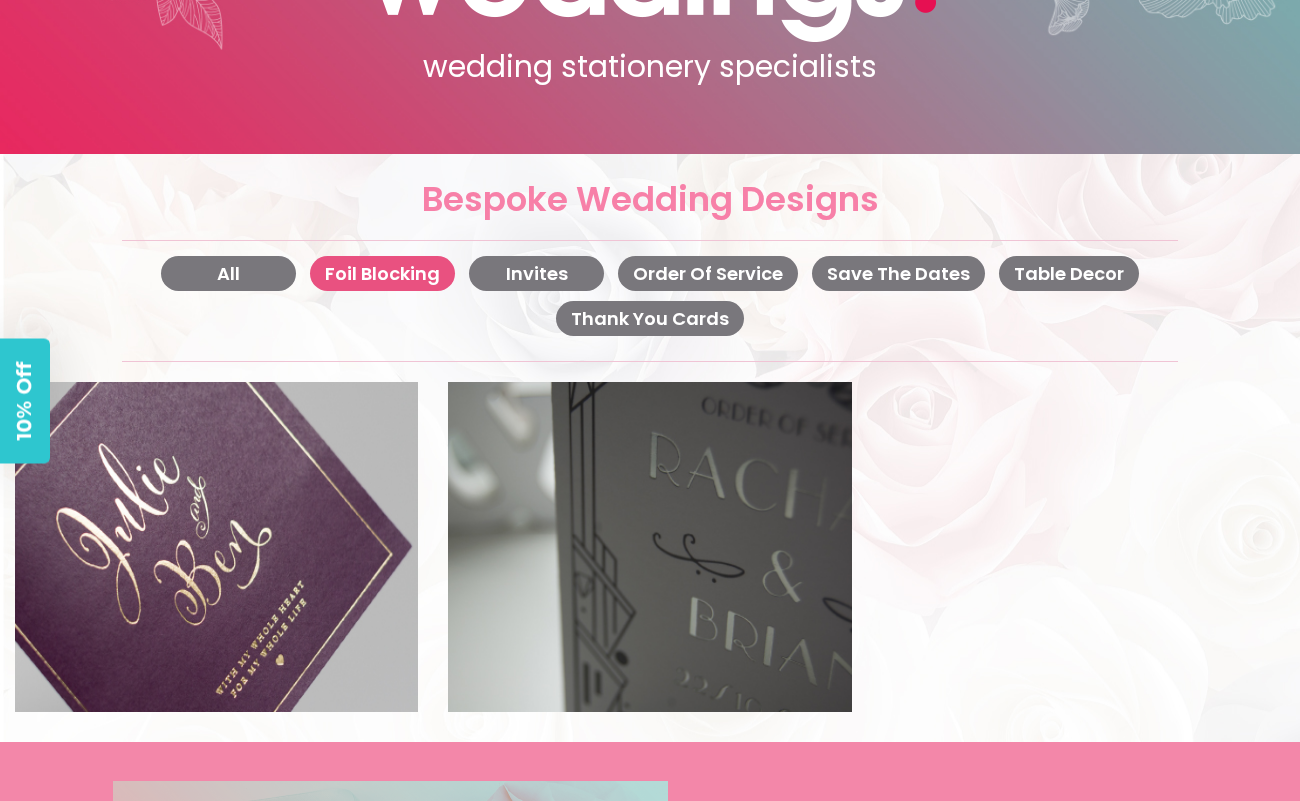 click at bounding box center (649, 547) 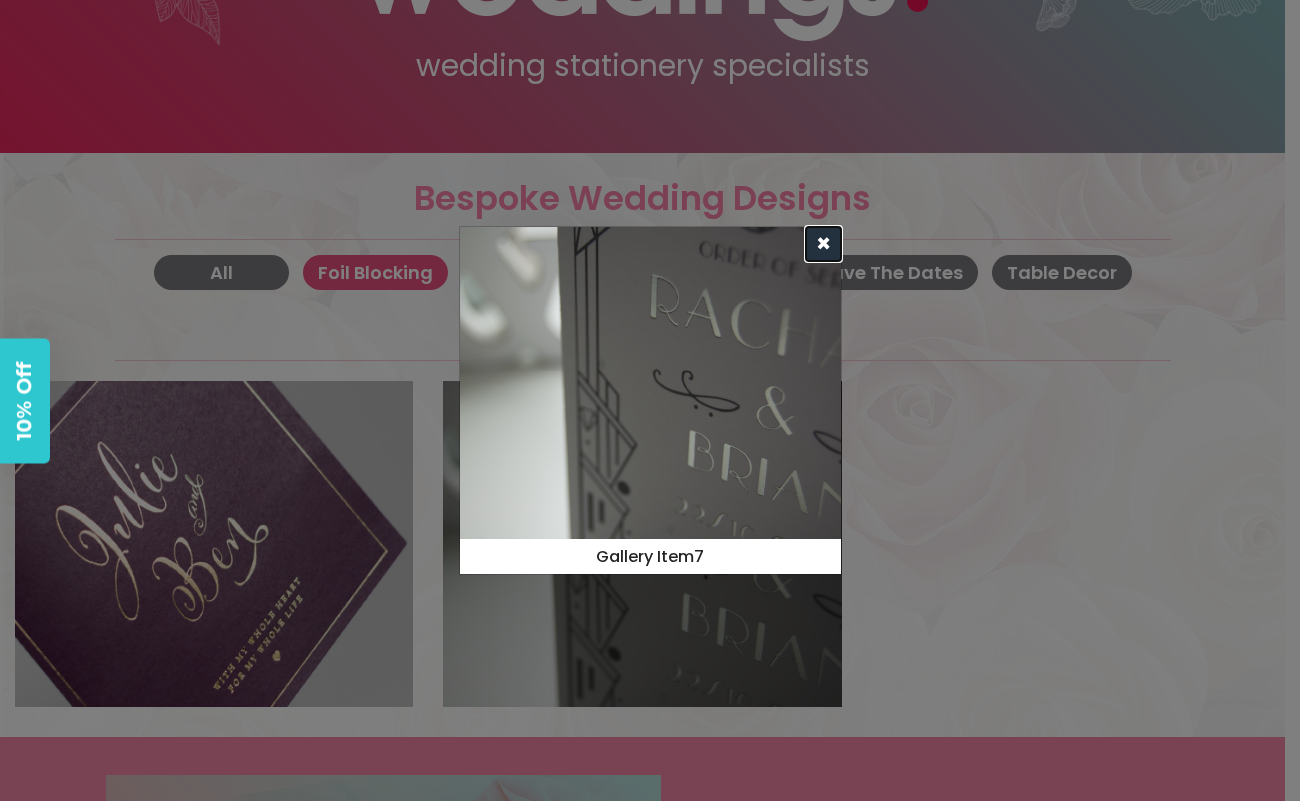 click on "×" at bounding box center (823, 244) 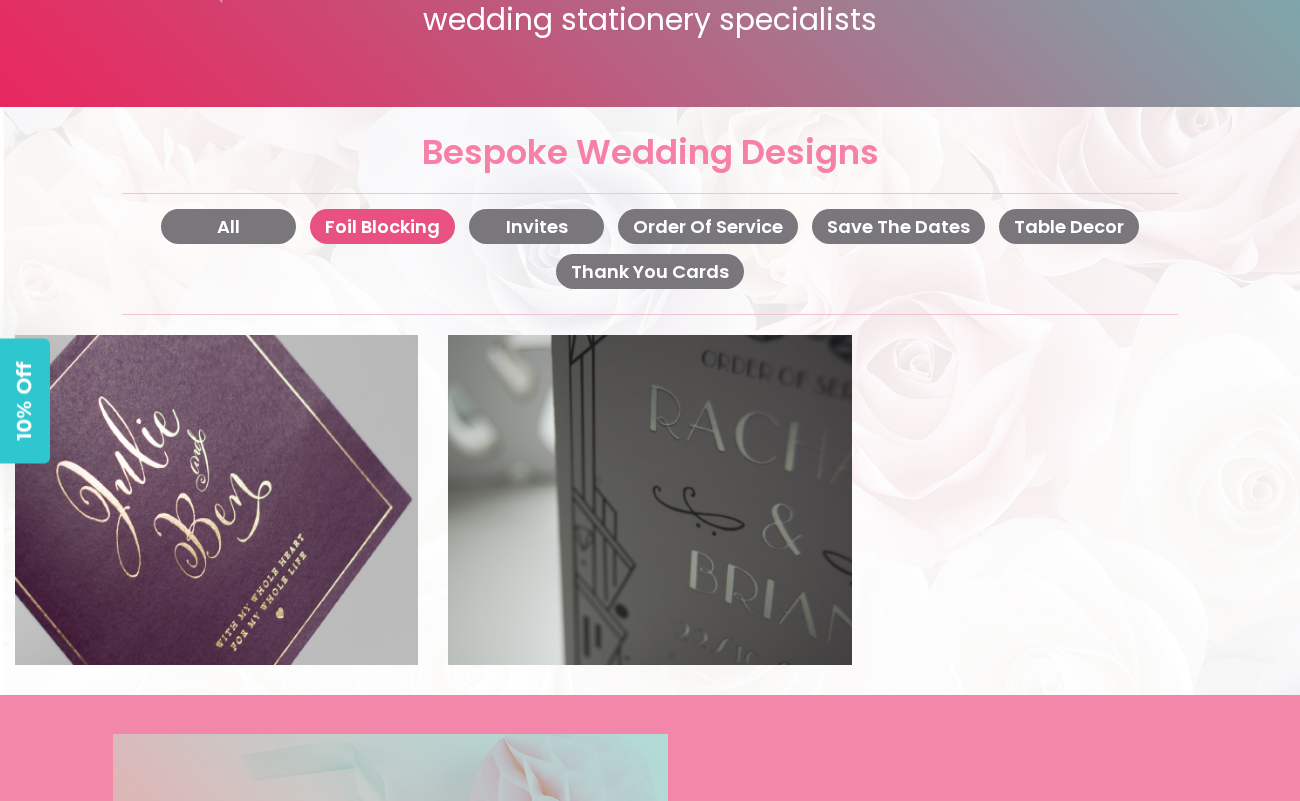 scroll, scrollTop: 570, scrollLeft: 0, axis: vertical 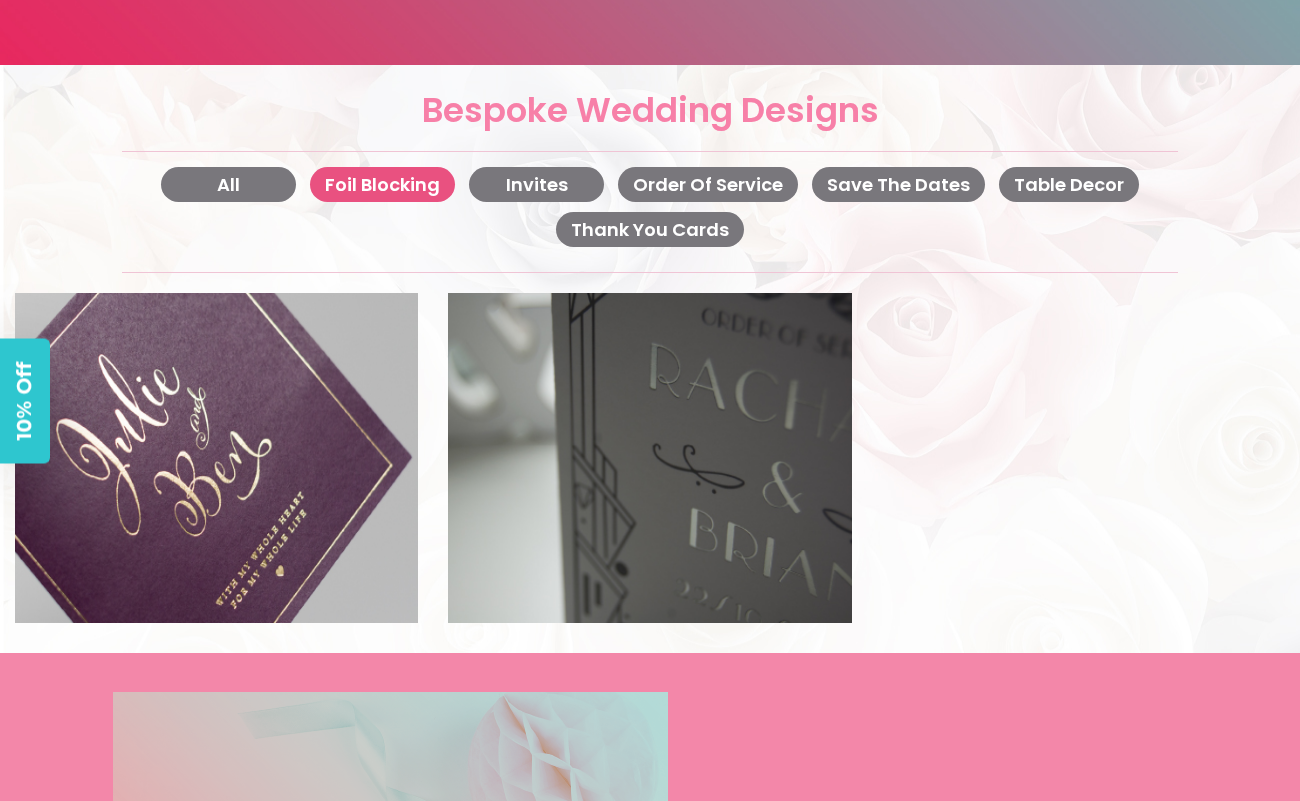 click on "10% Off" at bounding box center [24, 400] 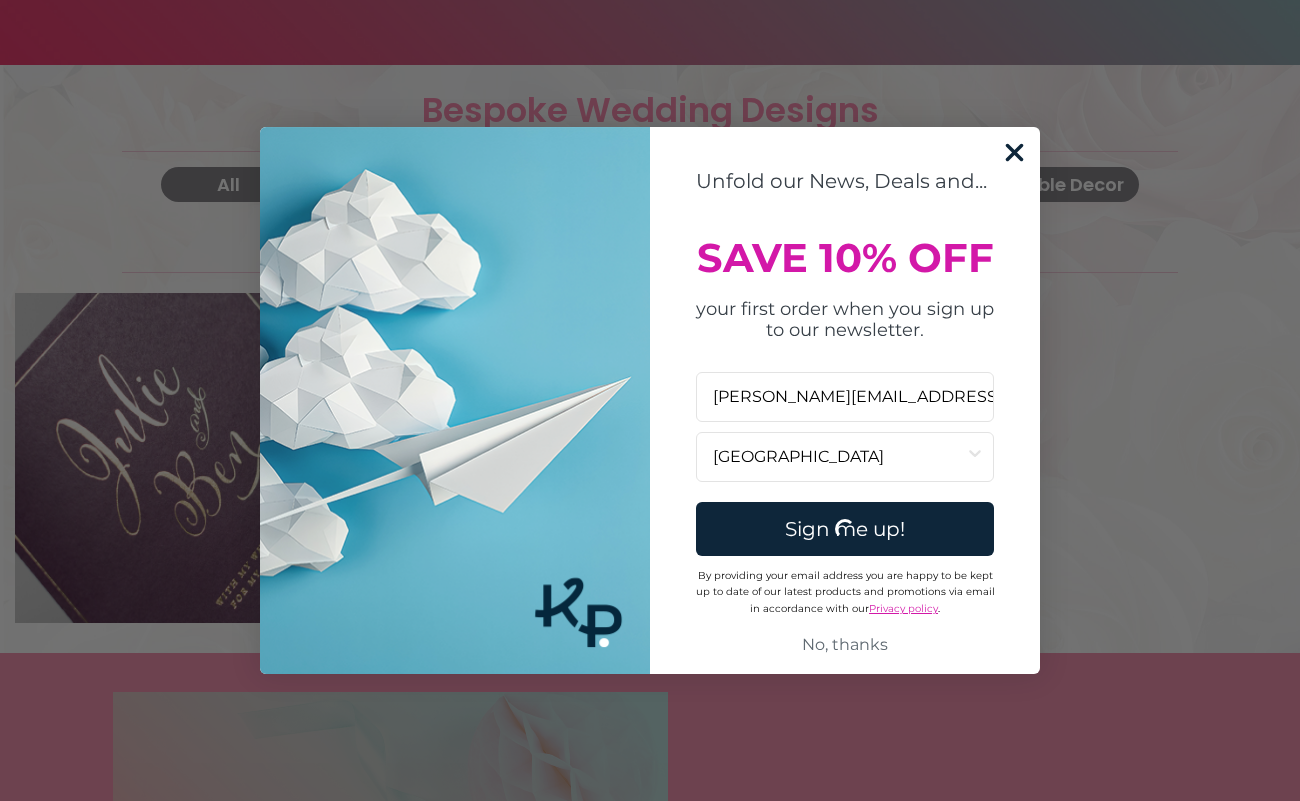 click on "Sign me up!" at bounding box center [845, 529] 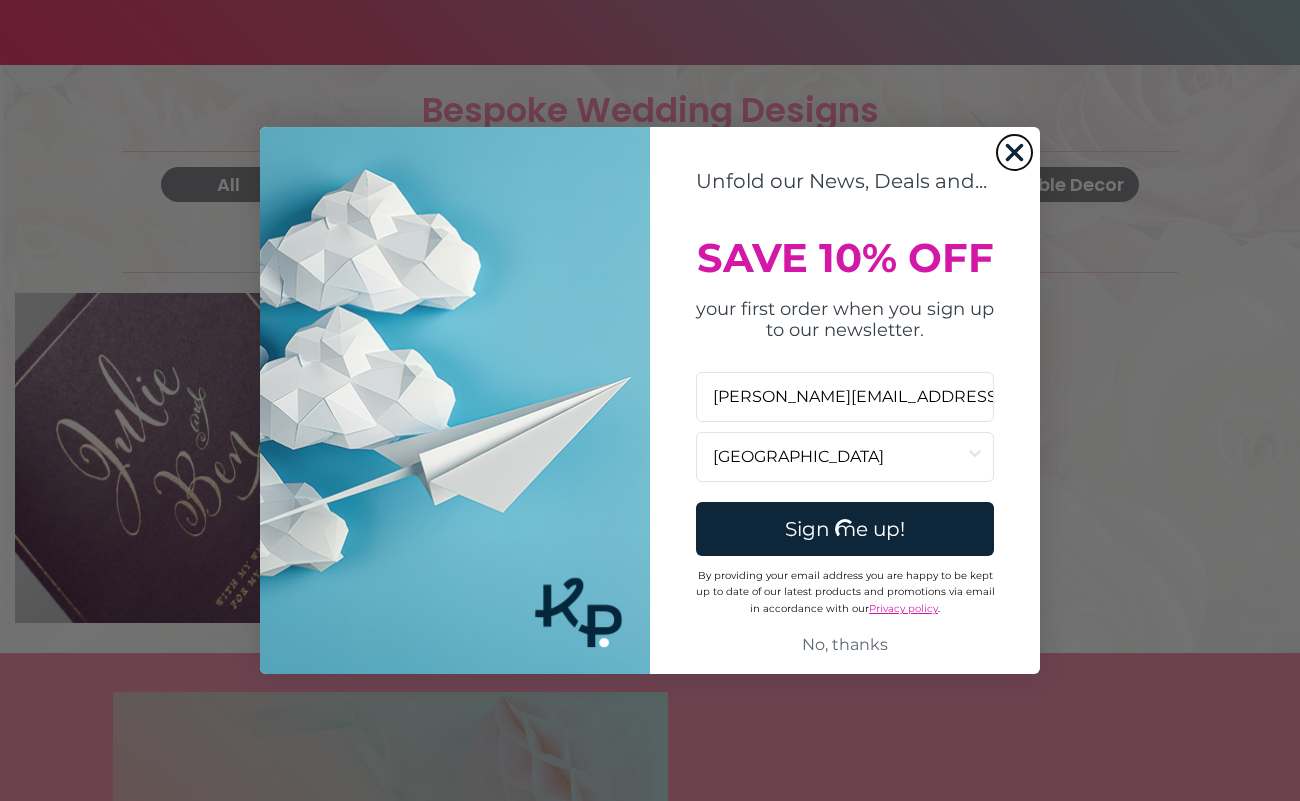 click 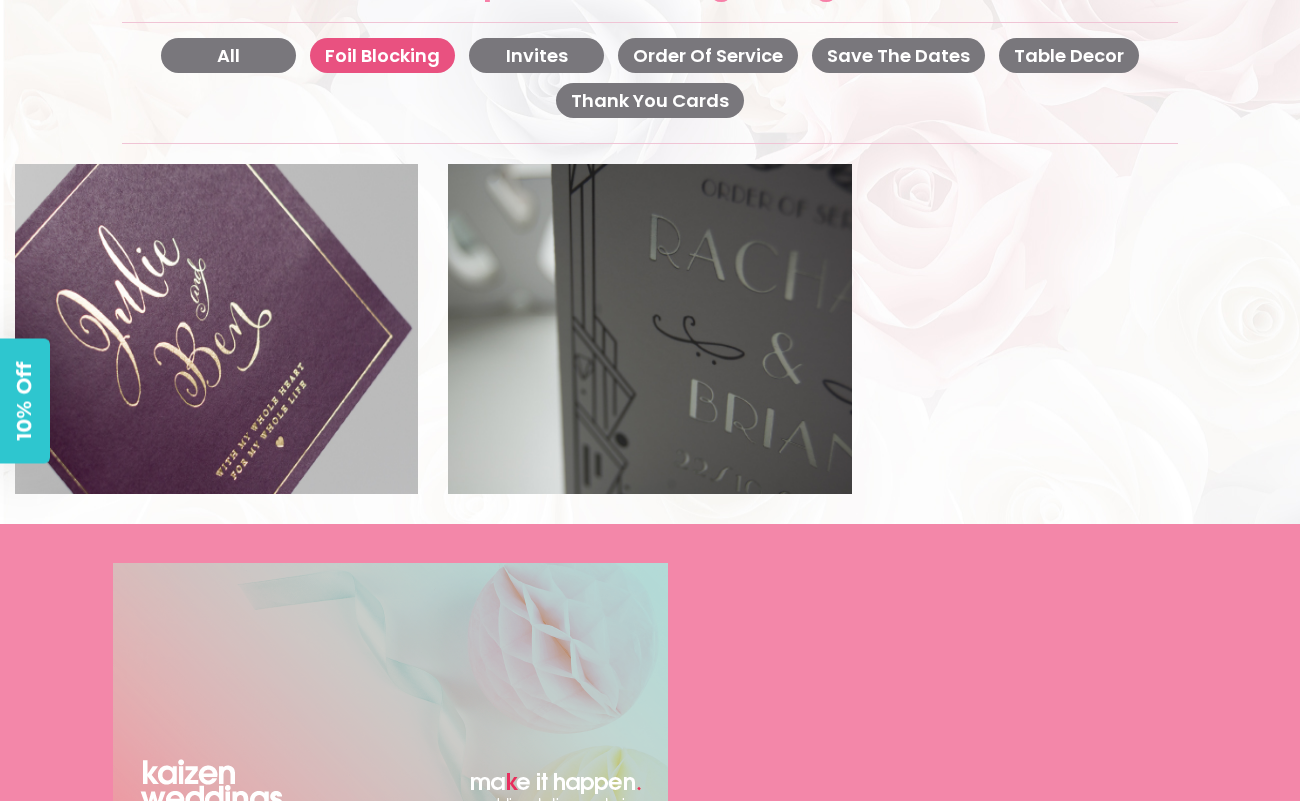 scroll, scrollTop: 689, scrollLeft: 0, axis: vertical 